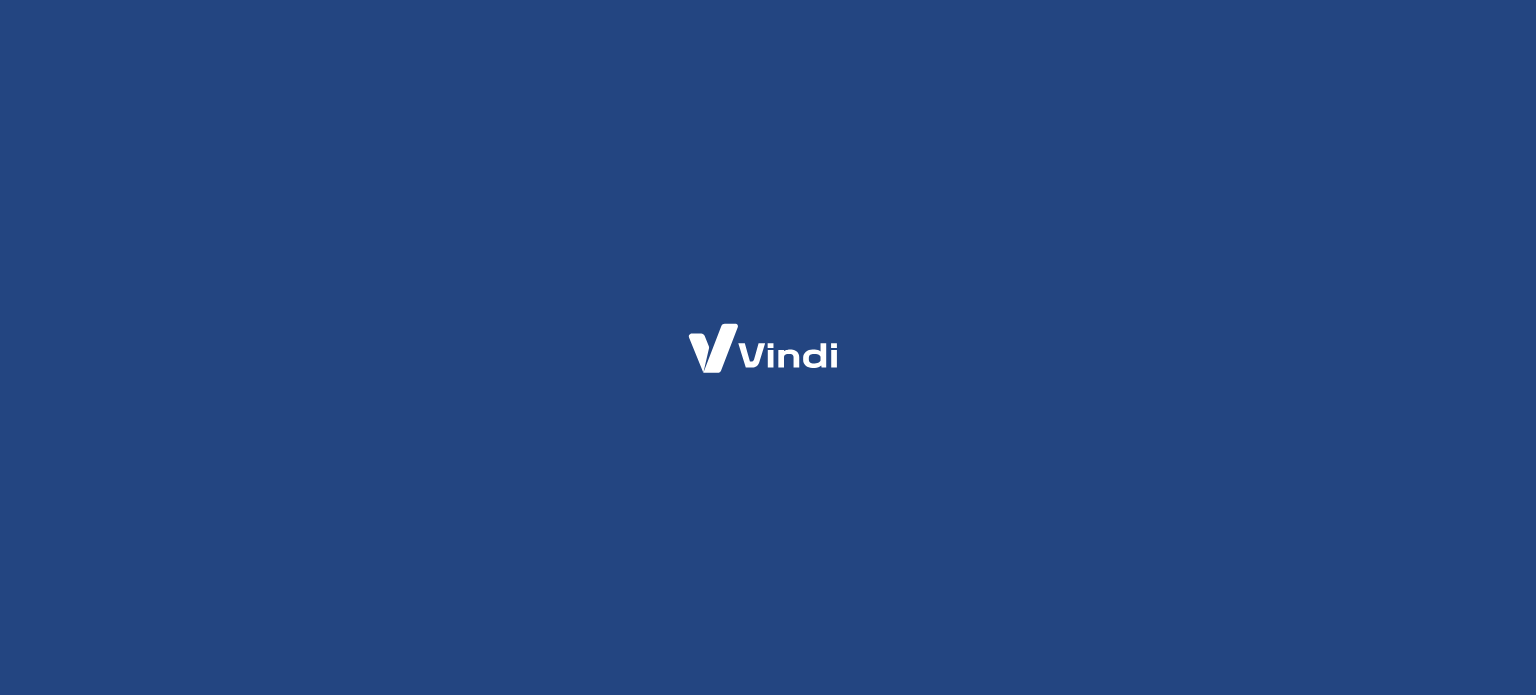 scroll, scrollTop: 0, scrollLeft: 0, axis: both 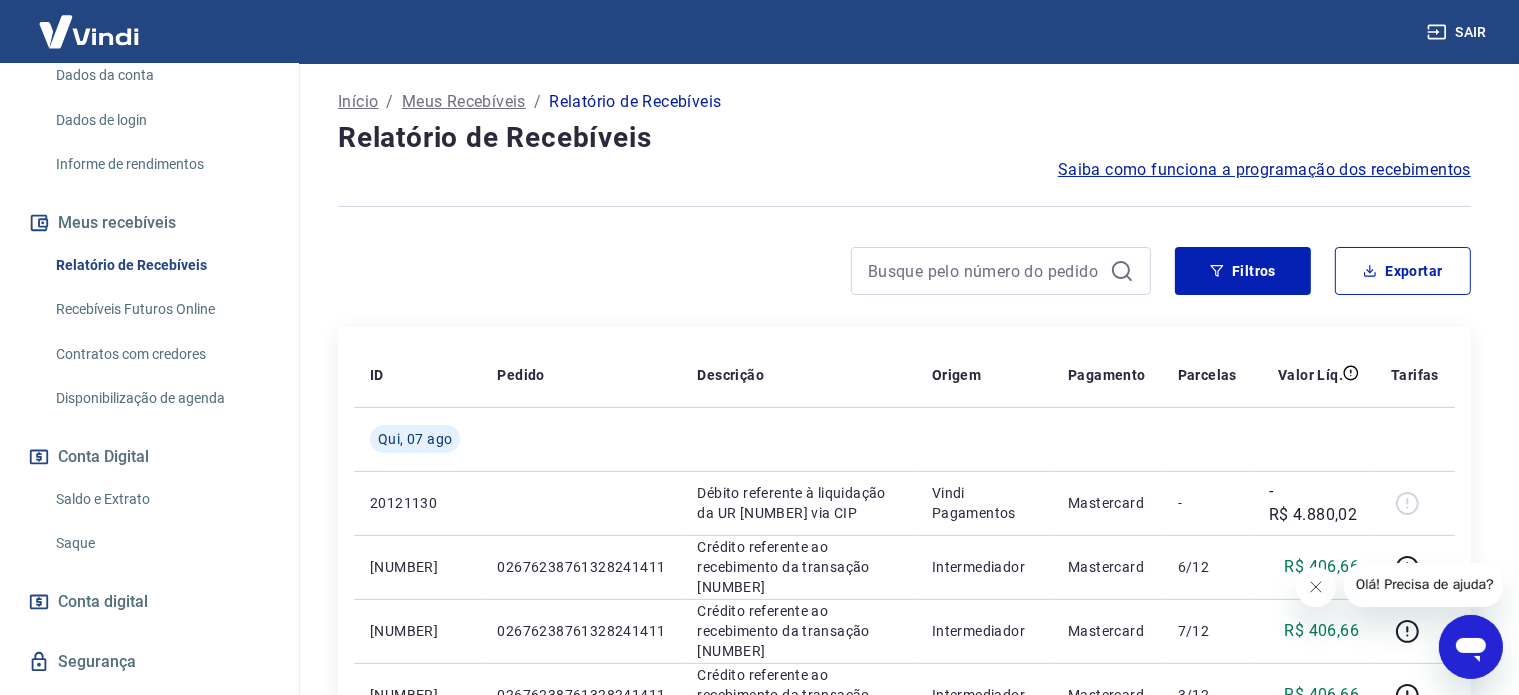 click on "Saldo e Extrato" at bounding box center (161, 499) 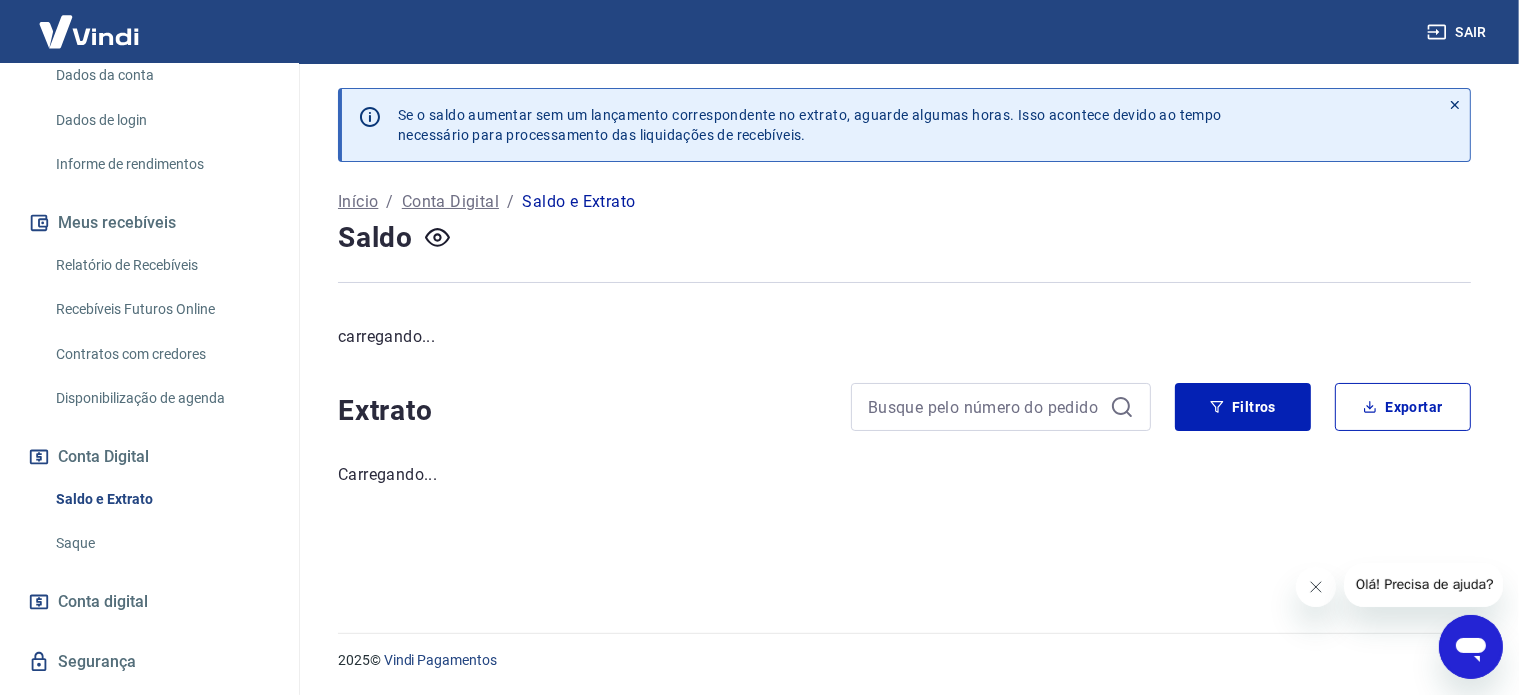 scroll, scrollTop: 0, scrollLeft: 0, axis: both 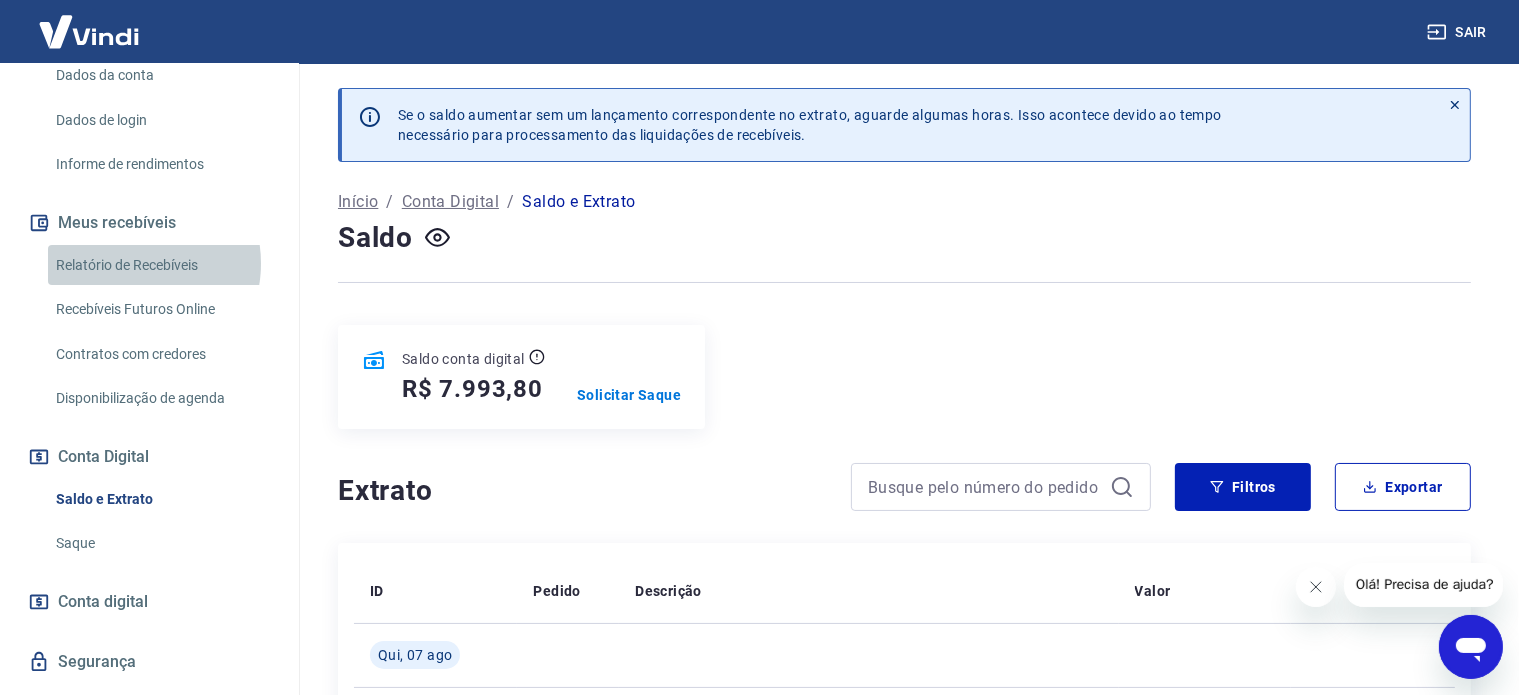 click on "Relatório de Recebíveis" at bounding box center (161, 265) 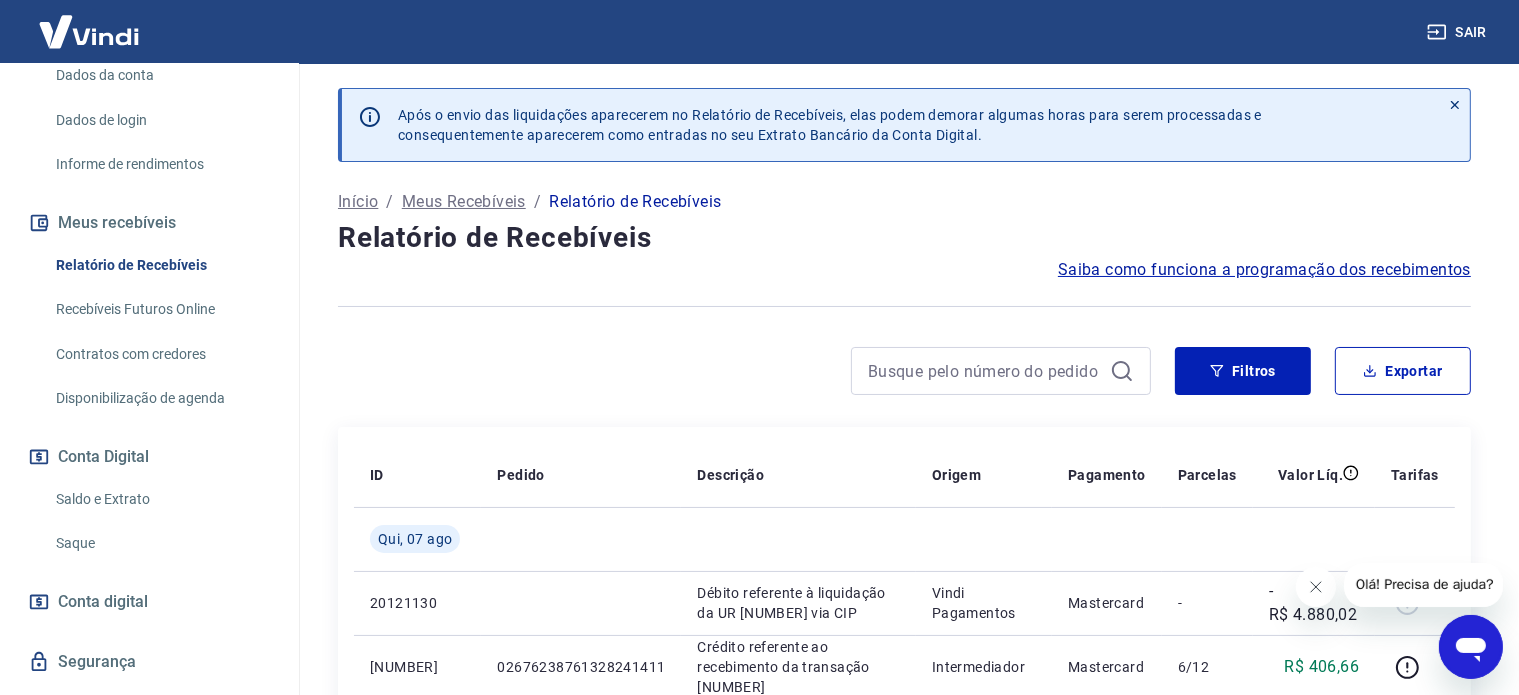 drag, startPoint x: 90, startPoint y: 494, endPoint x: 234, endPoint y: 470, distance: 145.9863 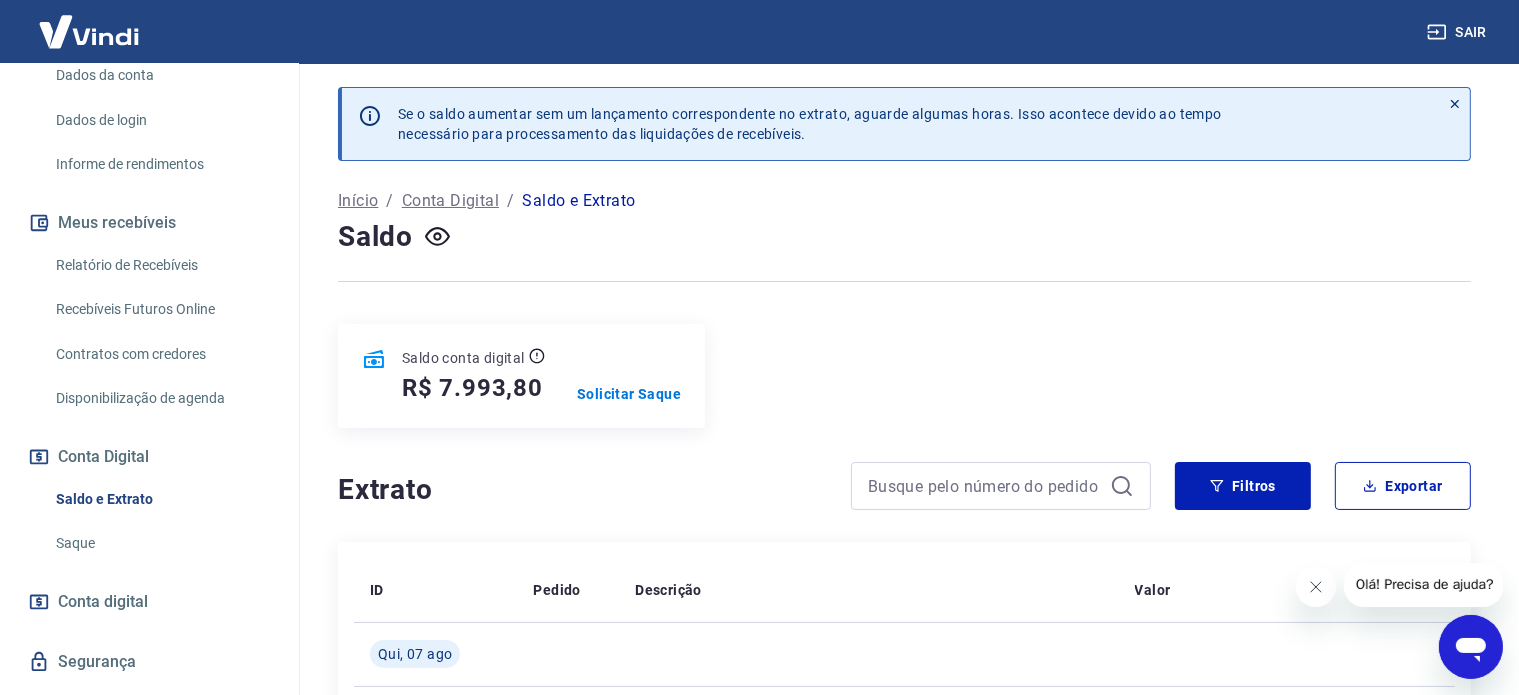 scroll, scrollTop: 0, scrollLeft: 0, axis: both 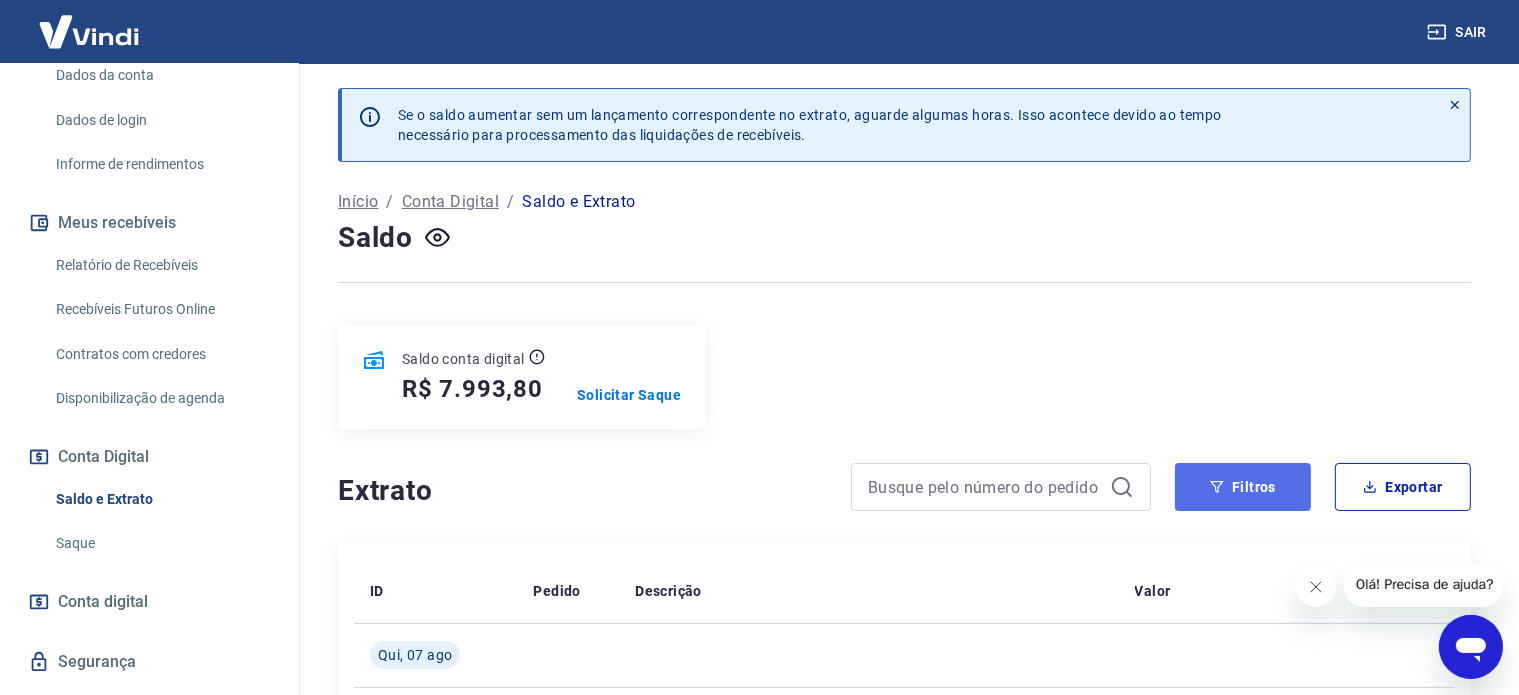 click on "Filtros" at bounding box center (1243, 487) 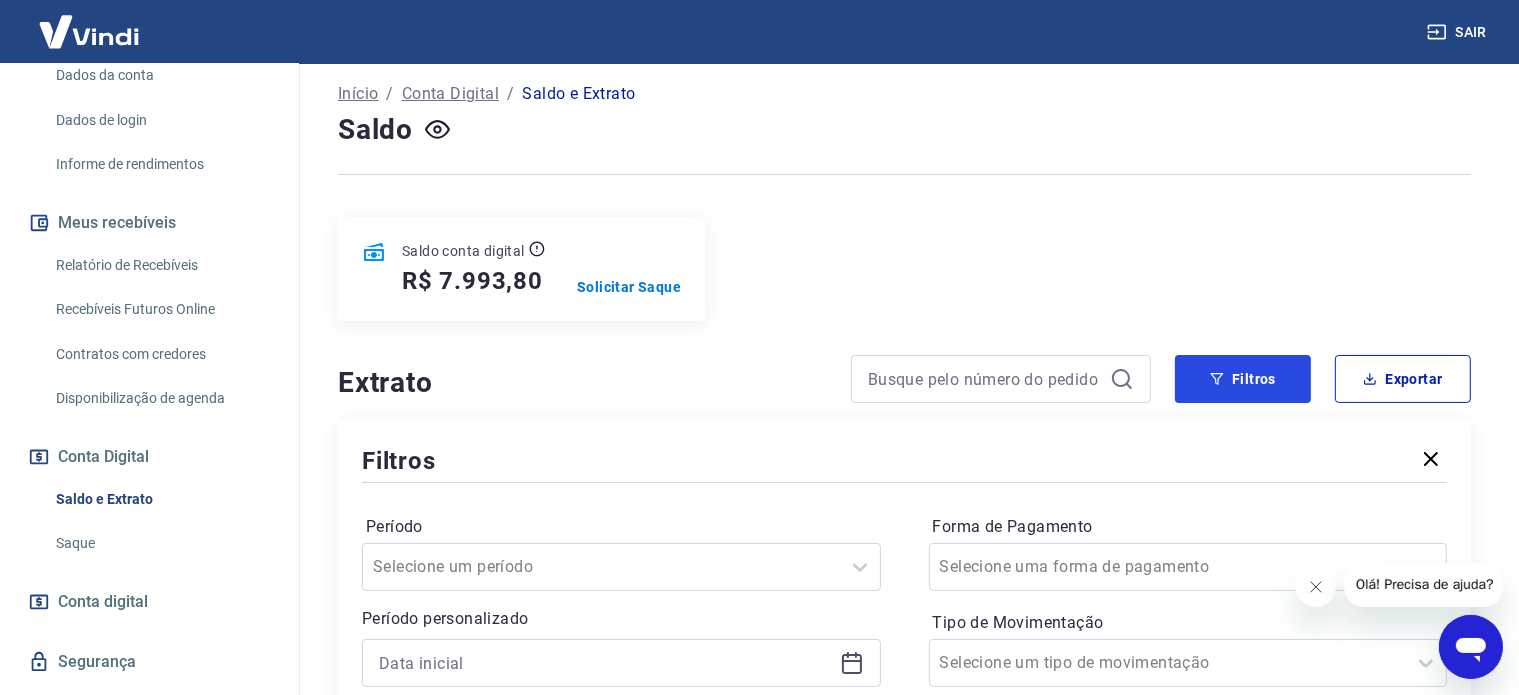scroll, scrollTop: 300, scrollLeft: 0, axis: vertical 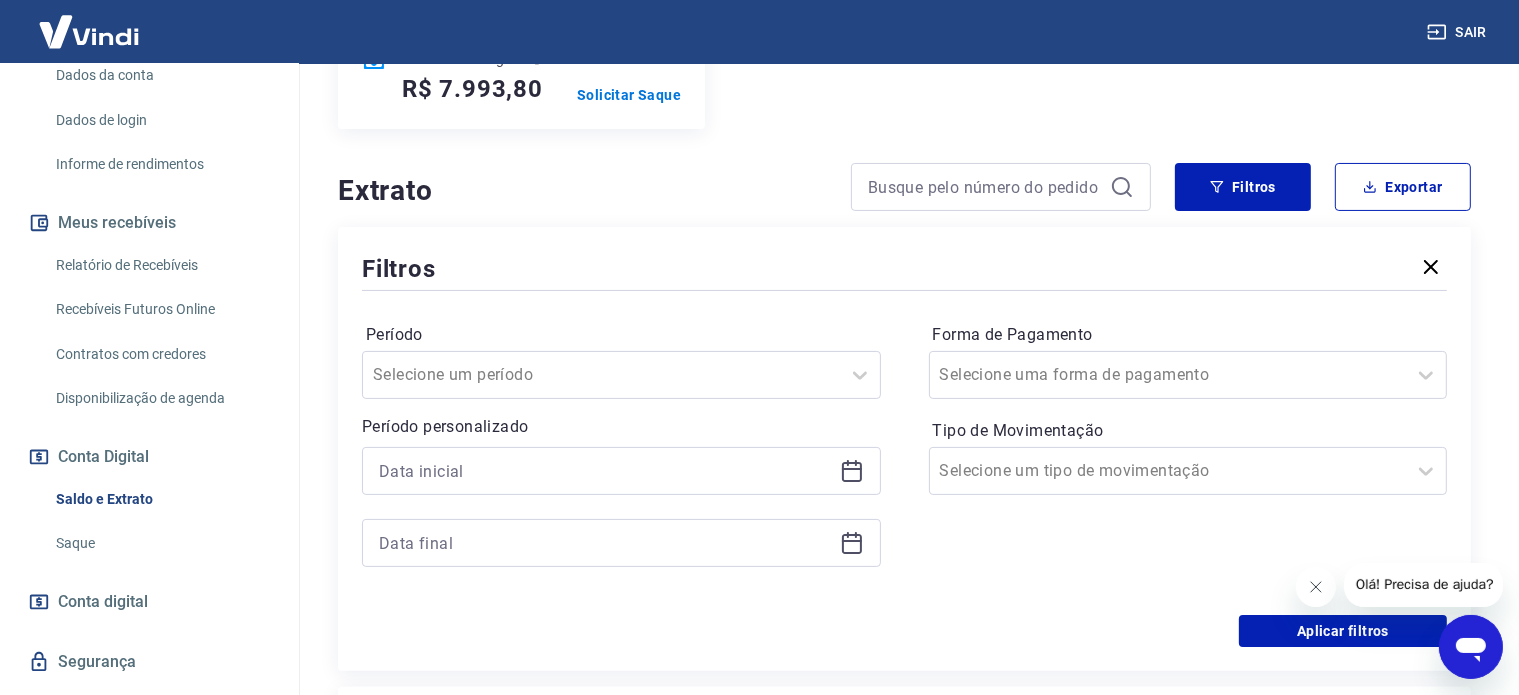 click 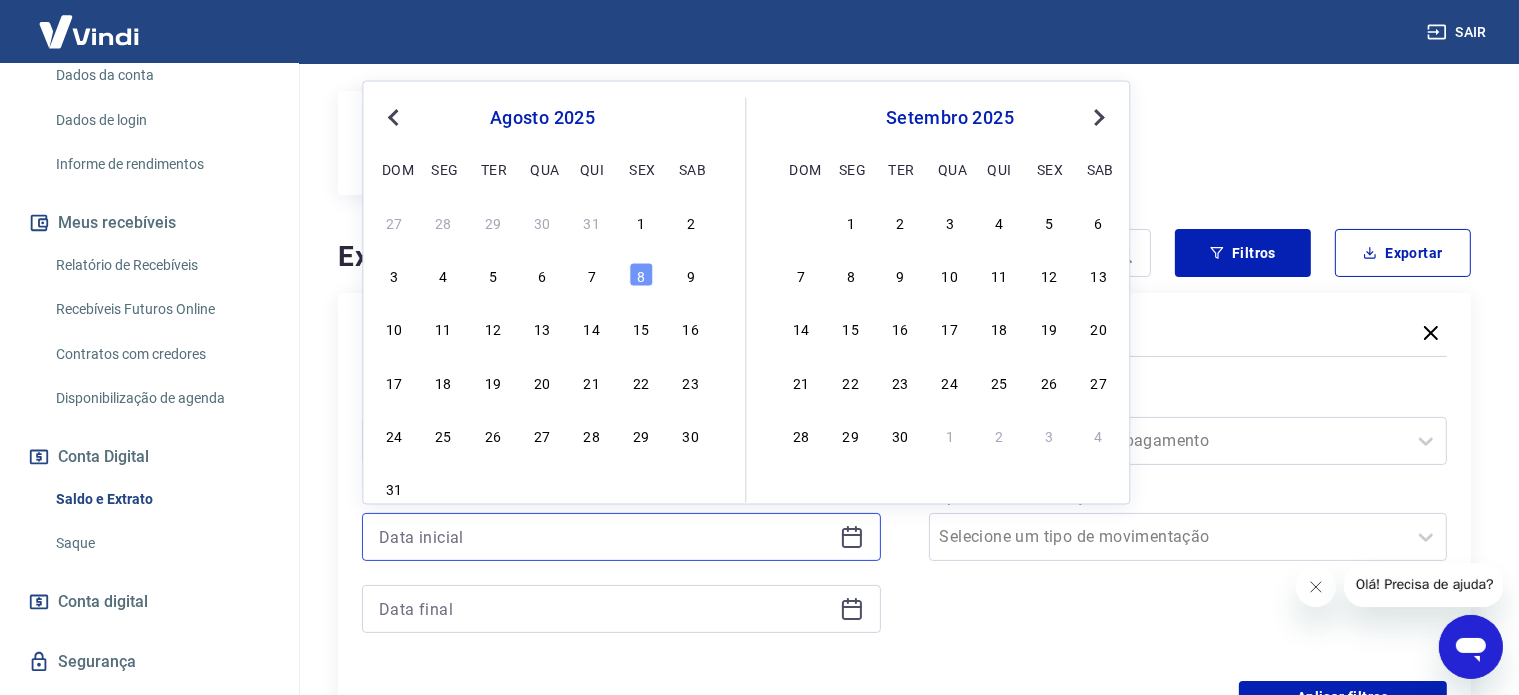 scroll, scrollTop: 200, scrollLeft: 0, axis: vertical 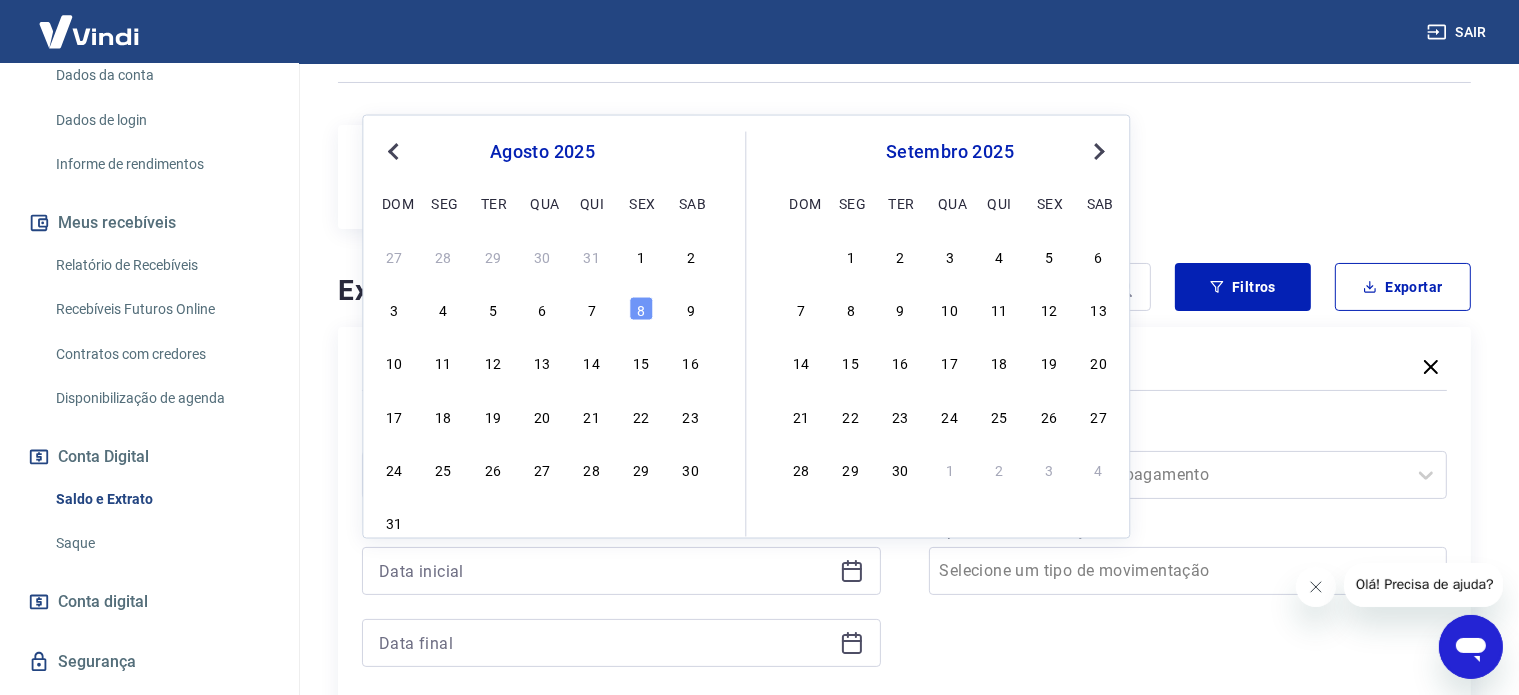 click on "Previous Month" at bounding box center (395, 150) 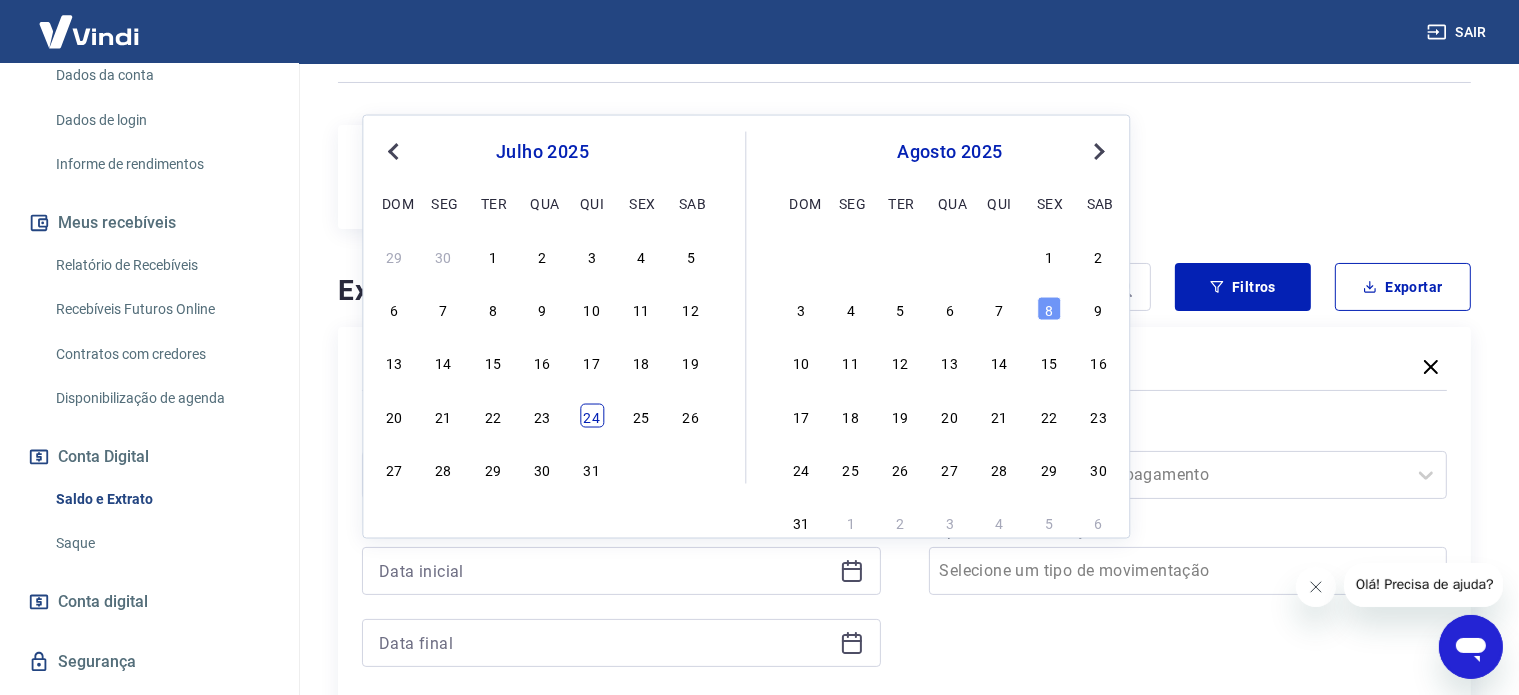 click on "24" at bounding box center [592, 415] 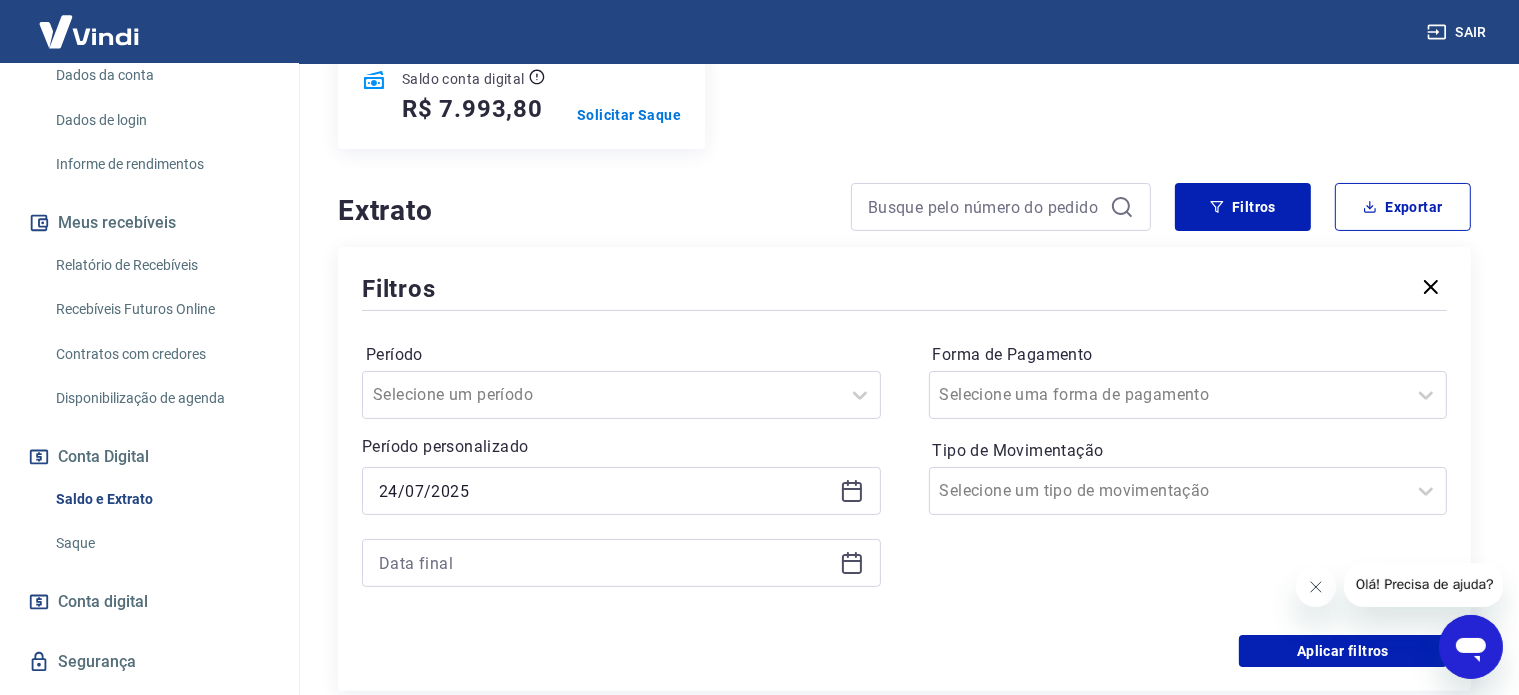 scroll, scrollTop: 400, scrollLeft: 0, axis: vertical 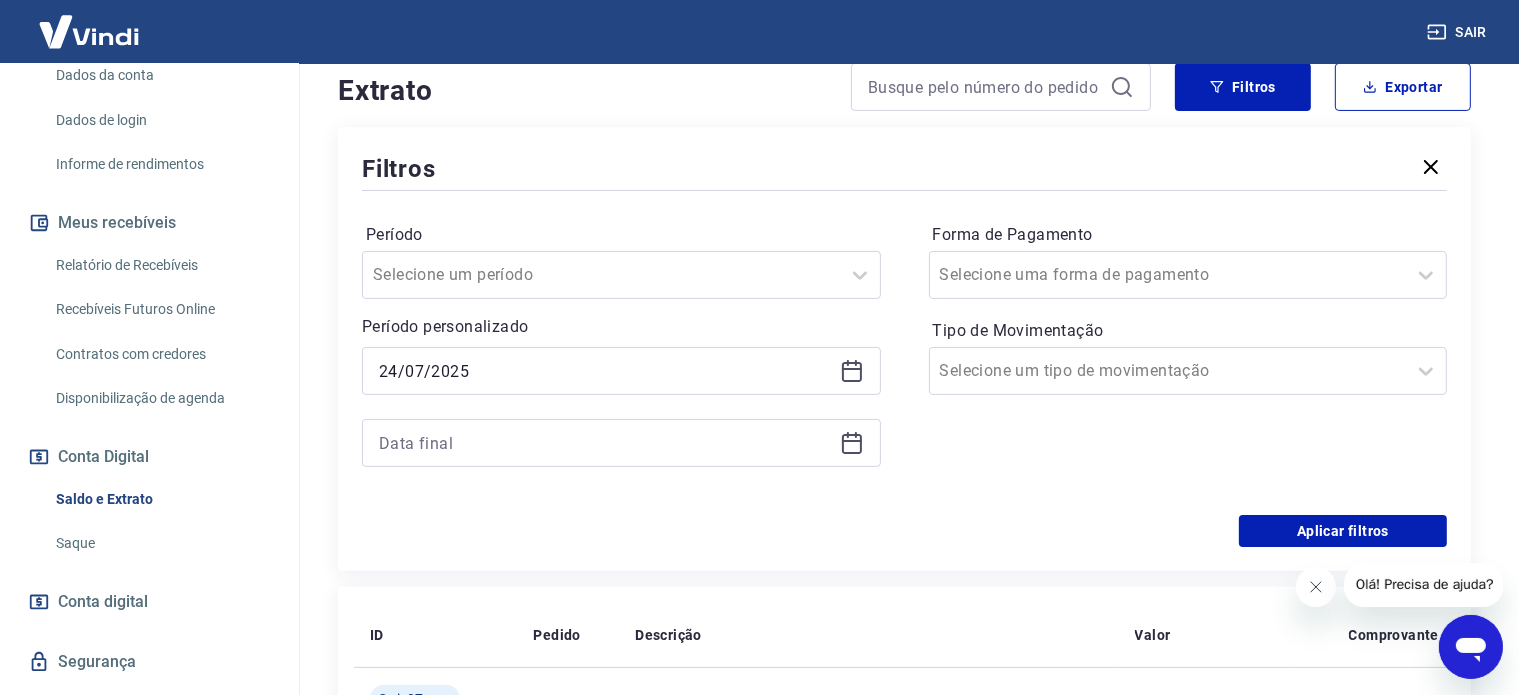 click 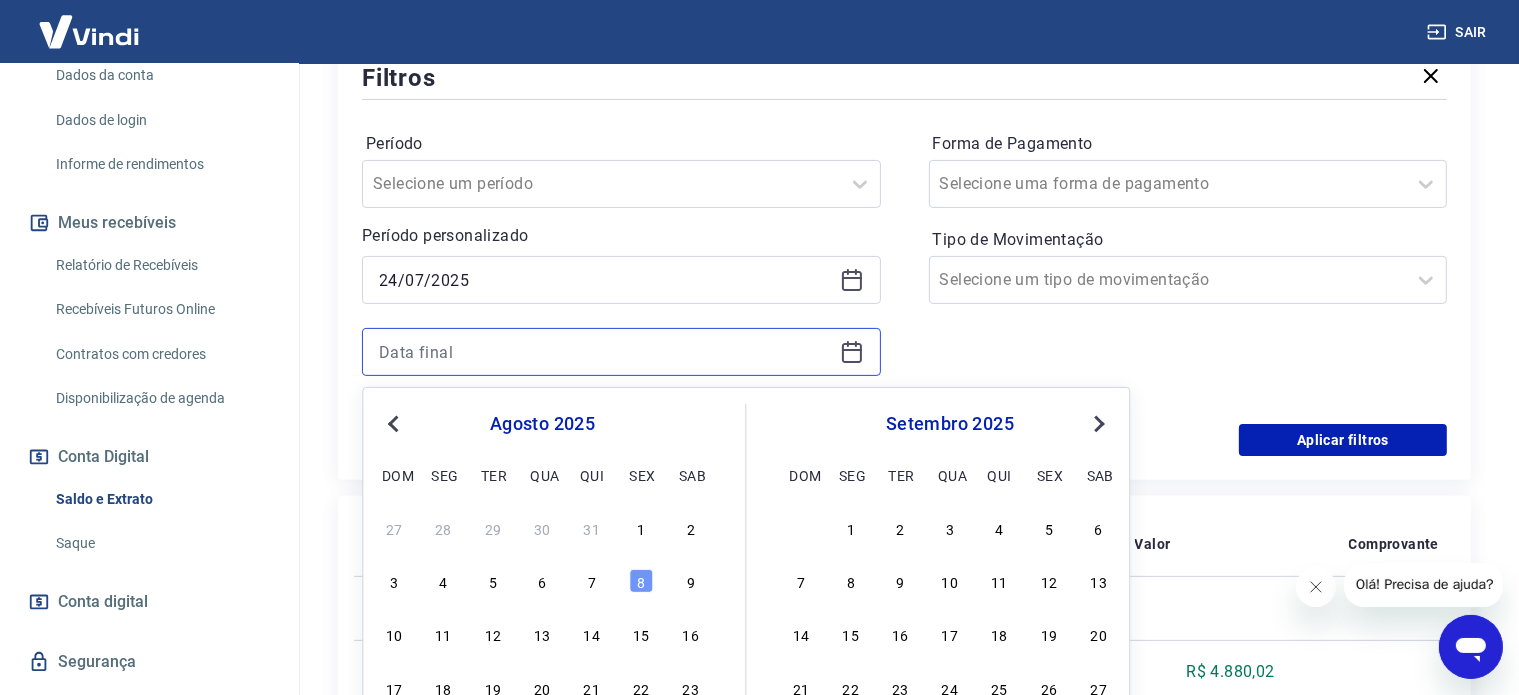 scroll, scrollTop: 600, scrollLeft: 0, axis: vertical 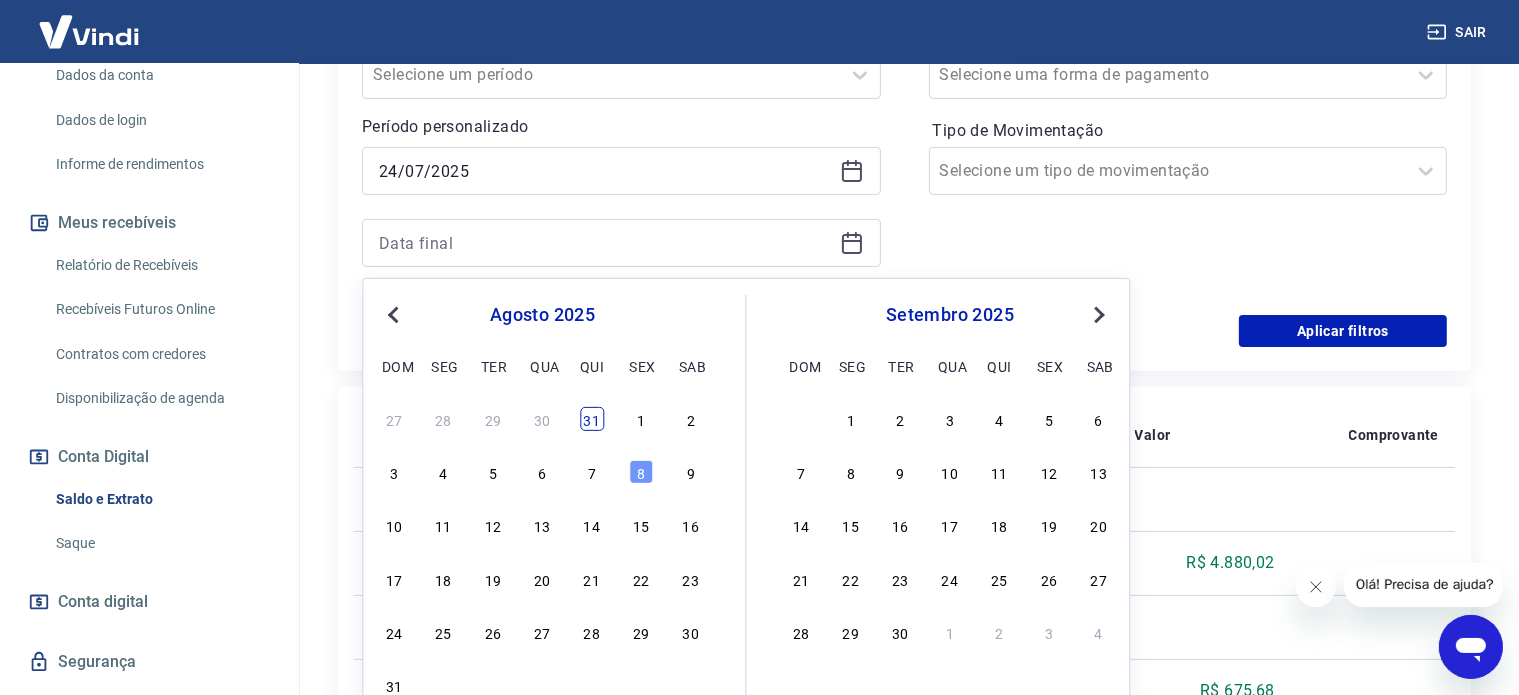 click on "31" at bounding box center [592, 419] 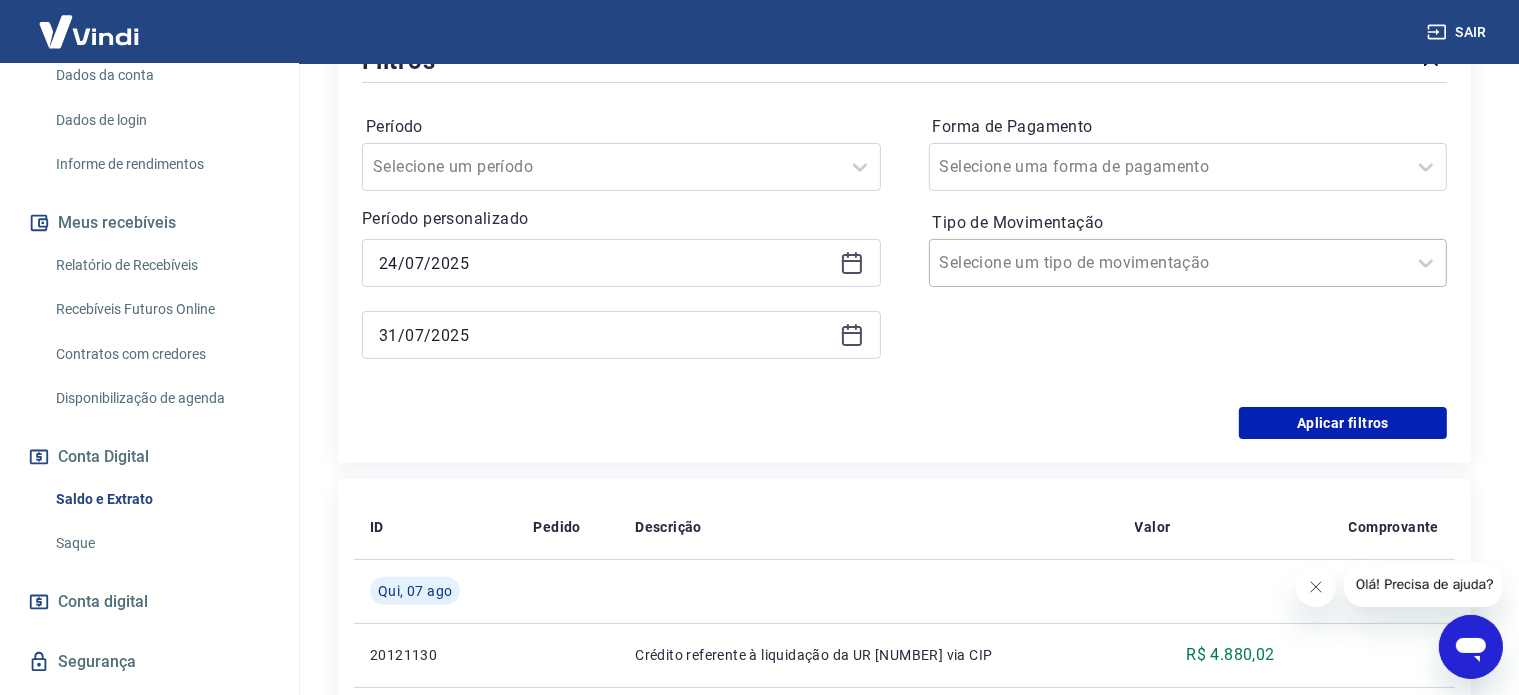 scroll, scrollTop: 400, scrollLeft: 0, axis: vertical 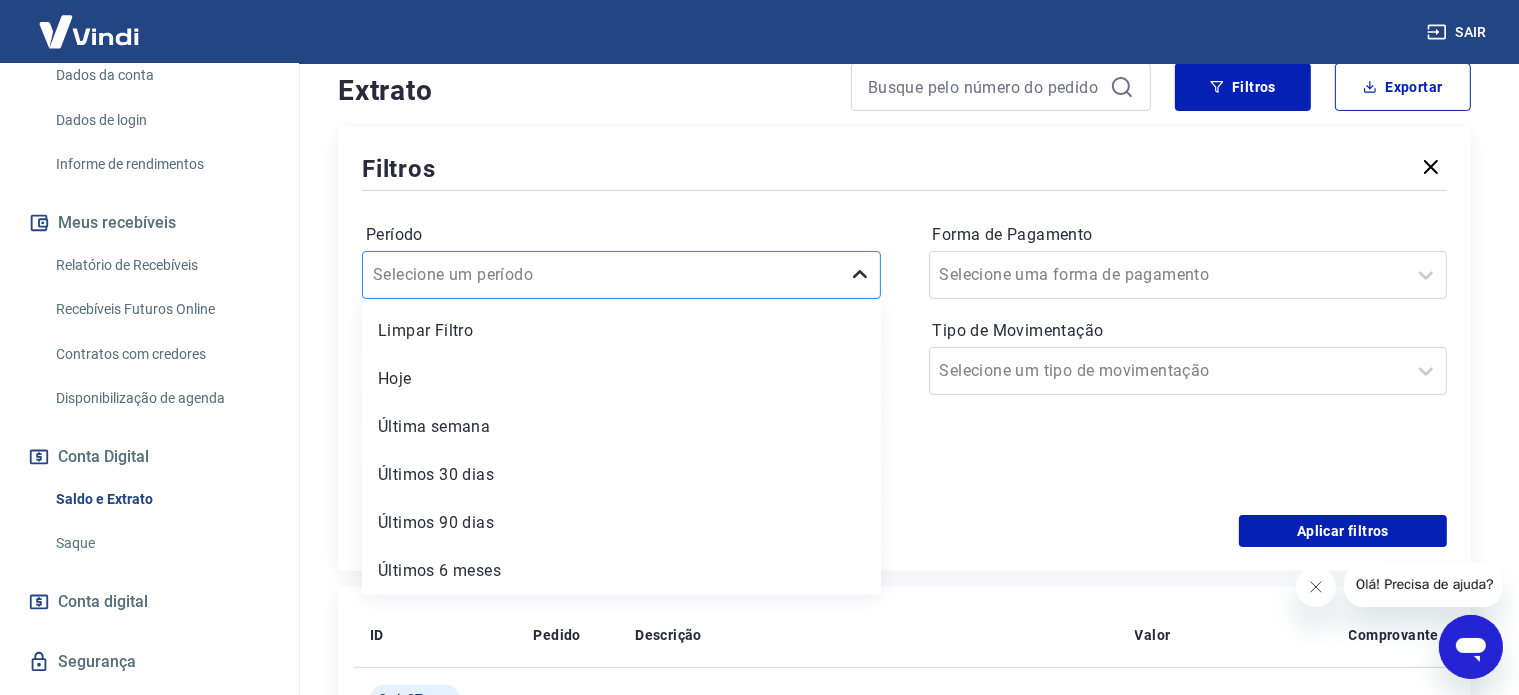 click at bounding box center (860, 275) 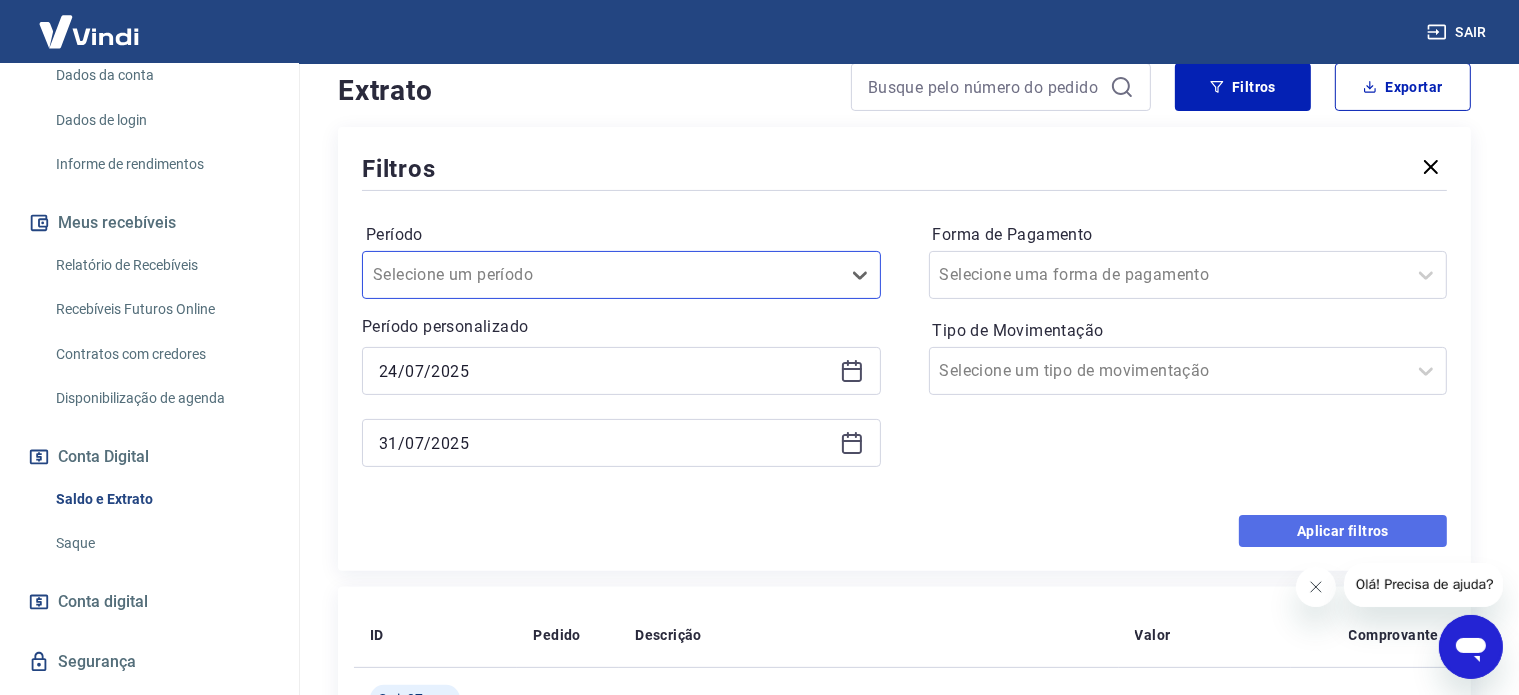 click on "Aplicar filtros" at bounding box center [1343, 531] 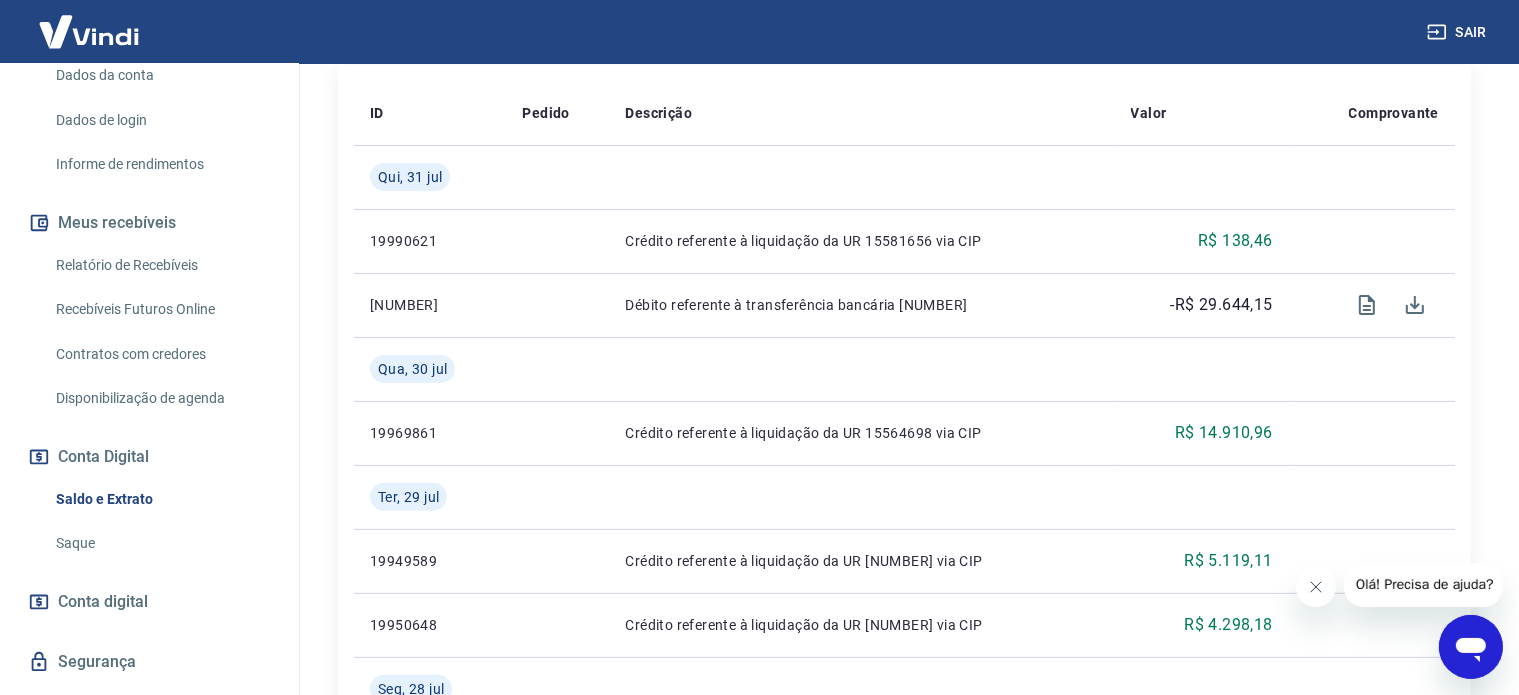 scroll, scrollTop: 78, scrollLeft: 0, axis: vertical 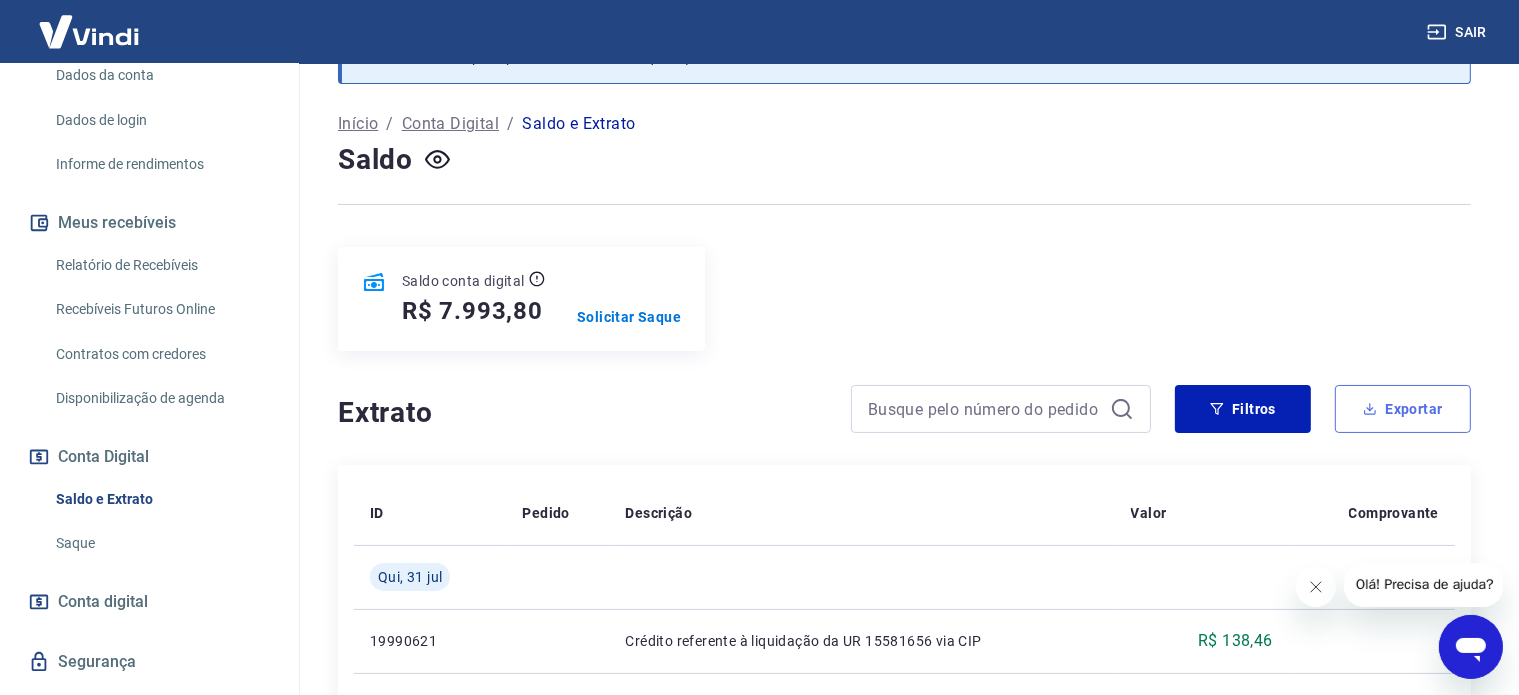 click on "Exportar" at bounding box center [1403, 409] 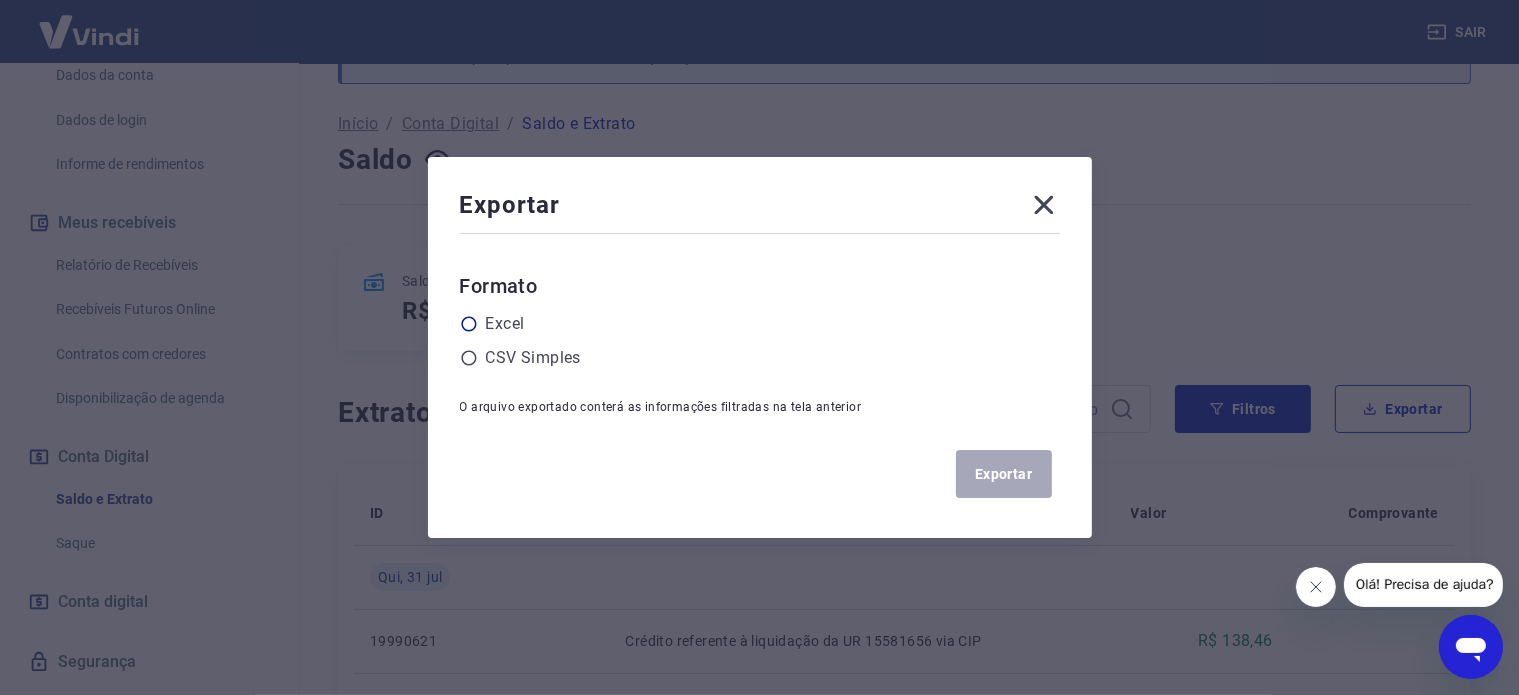 click 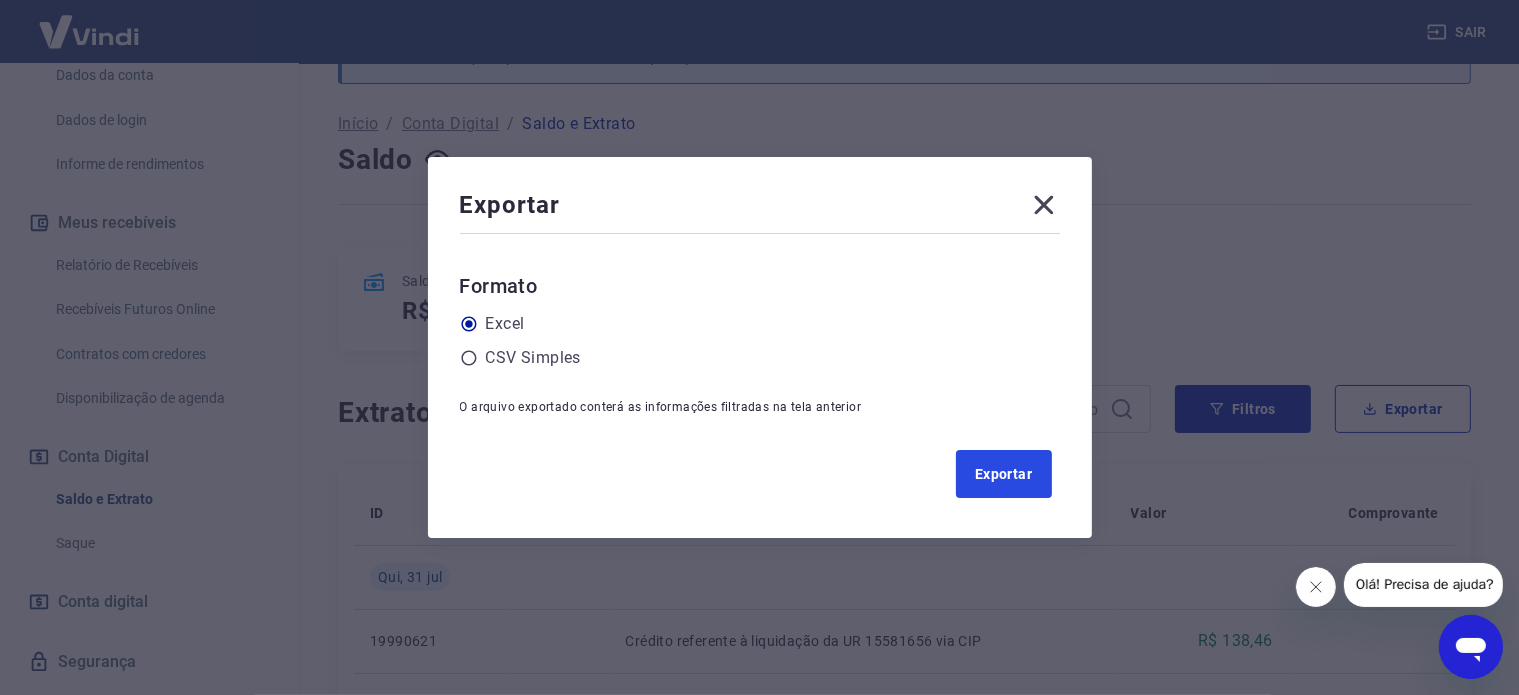 click on "Exportar" at bounding box center [1004, 474] 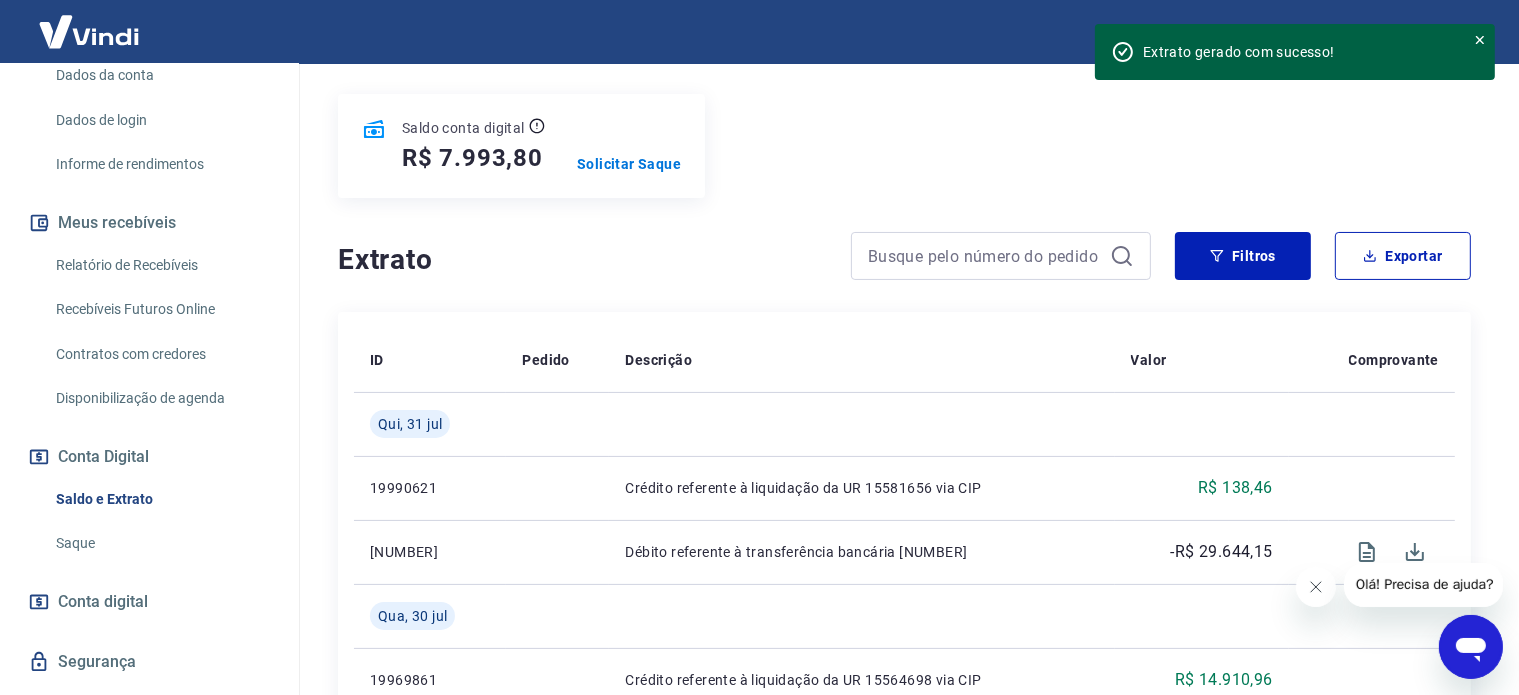 scroll, scrollTop: 78, scrollLeft: 0, axis: vertical 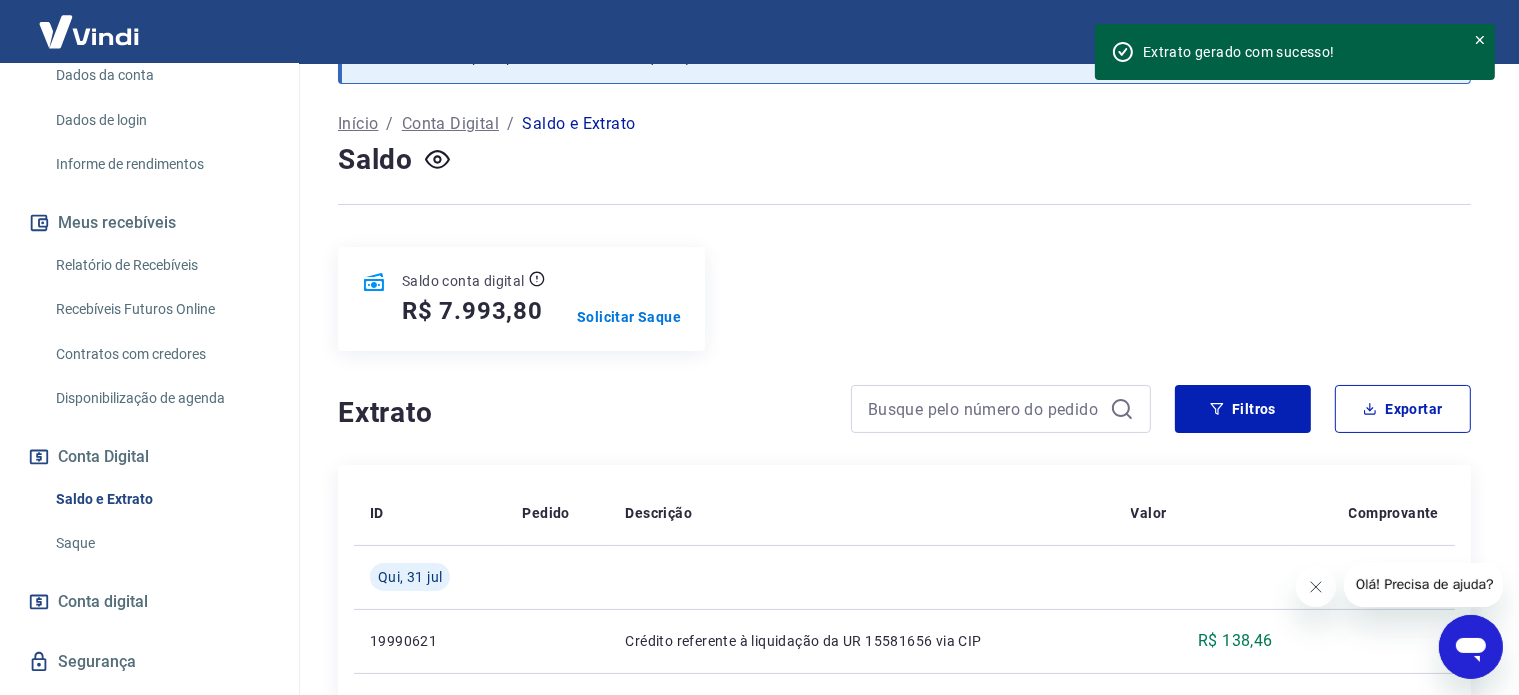 click on "Relatório de Recebíveis" at bounding box center [161, 265] 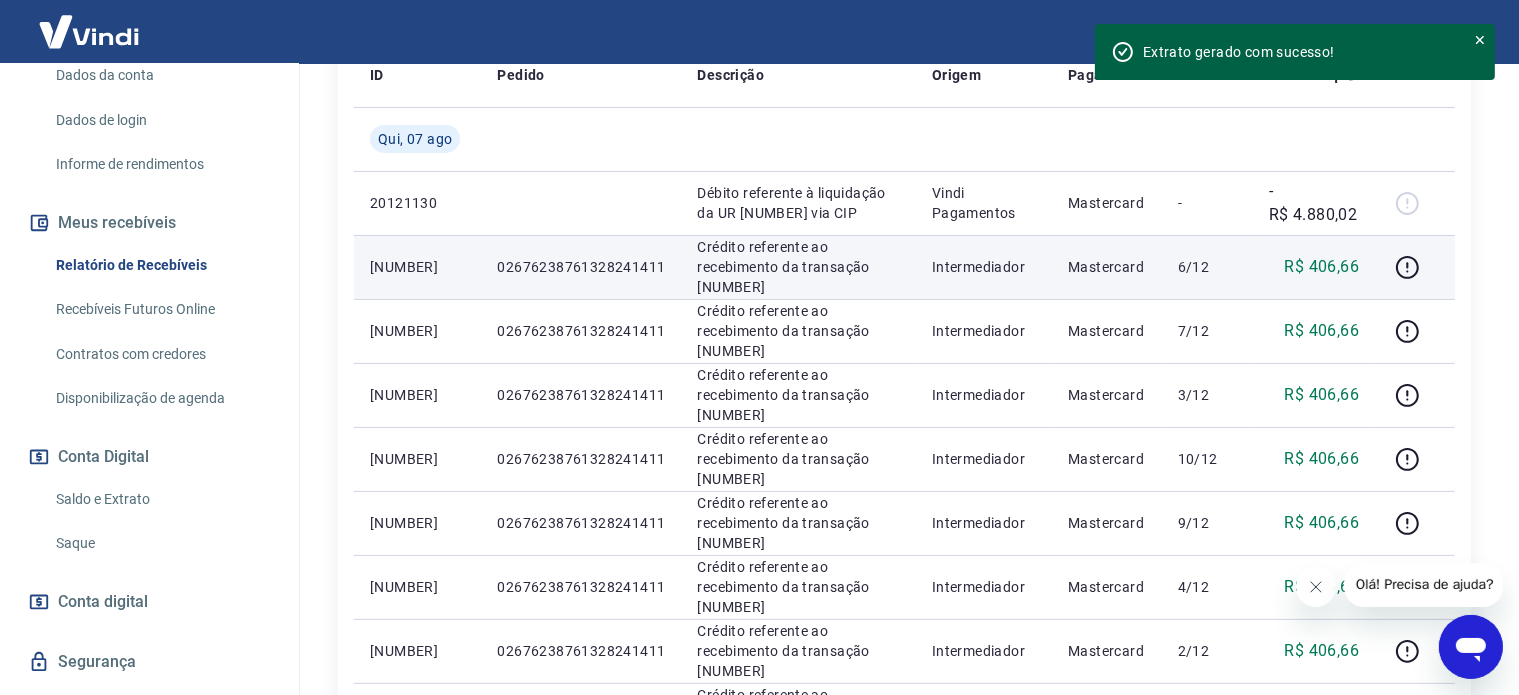 scroll, scrollTop: 100, scrollLeft: 0, axis: vertical 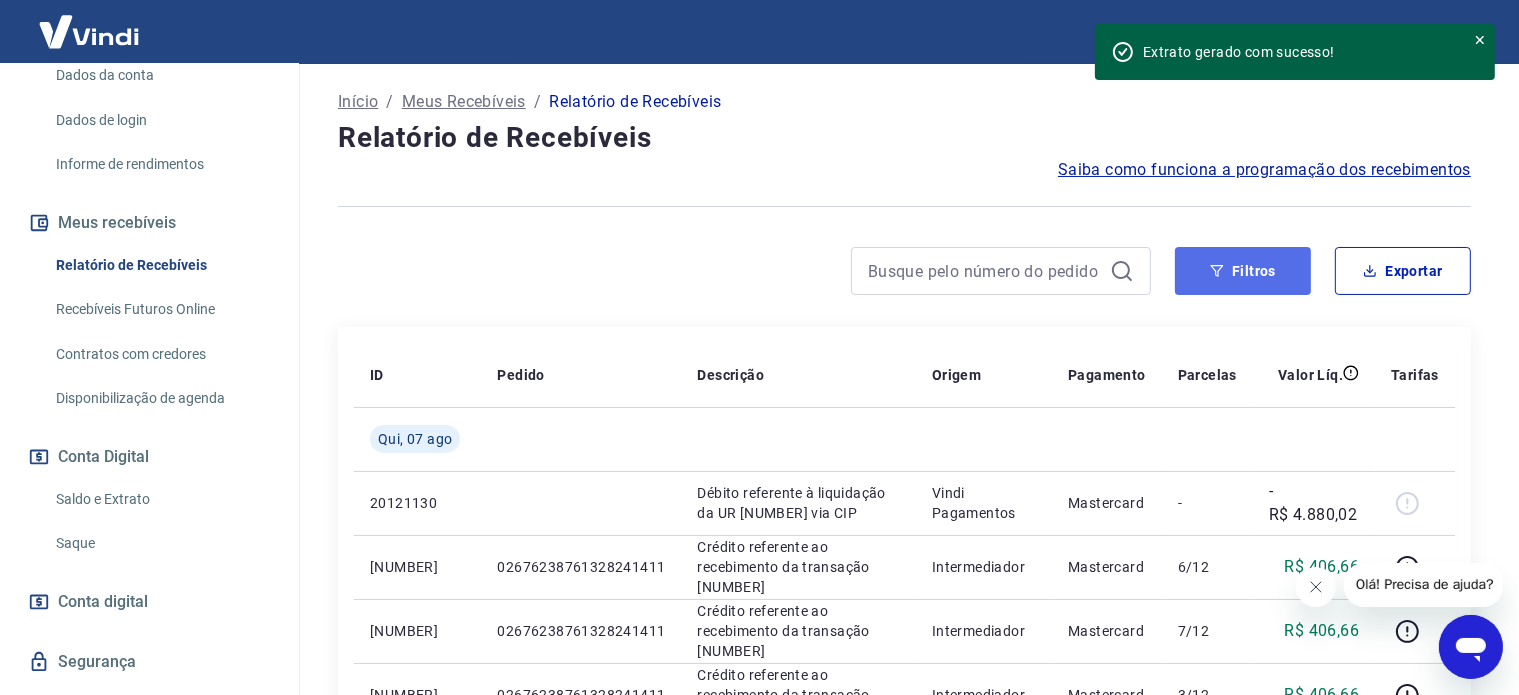 click on "Filtros" at bounding box center (1243, 271) 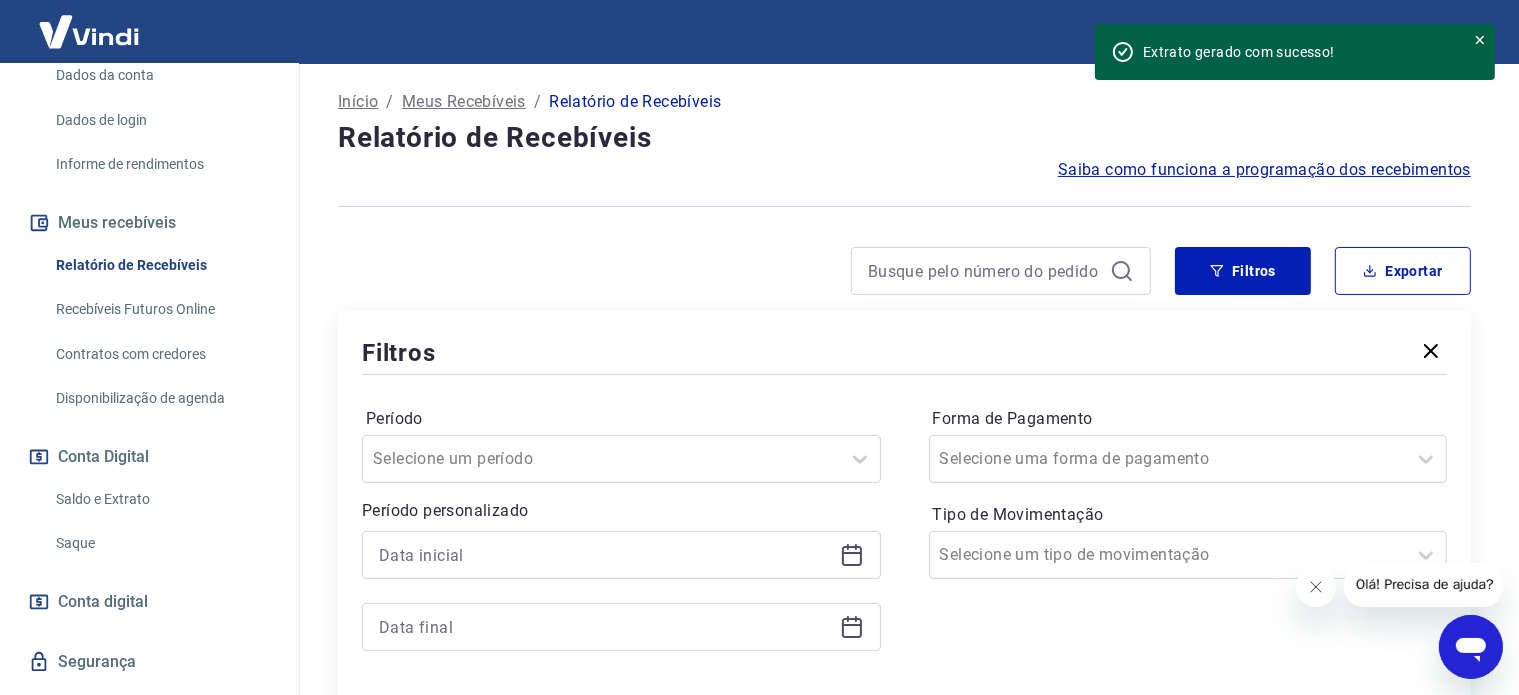 click 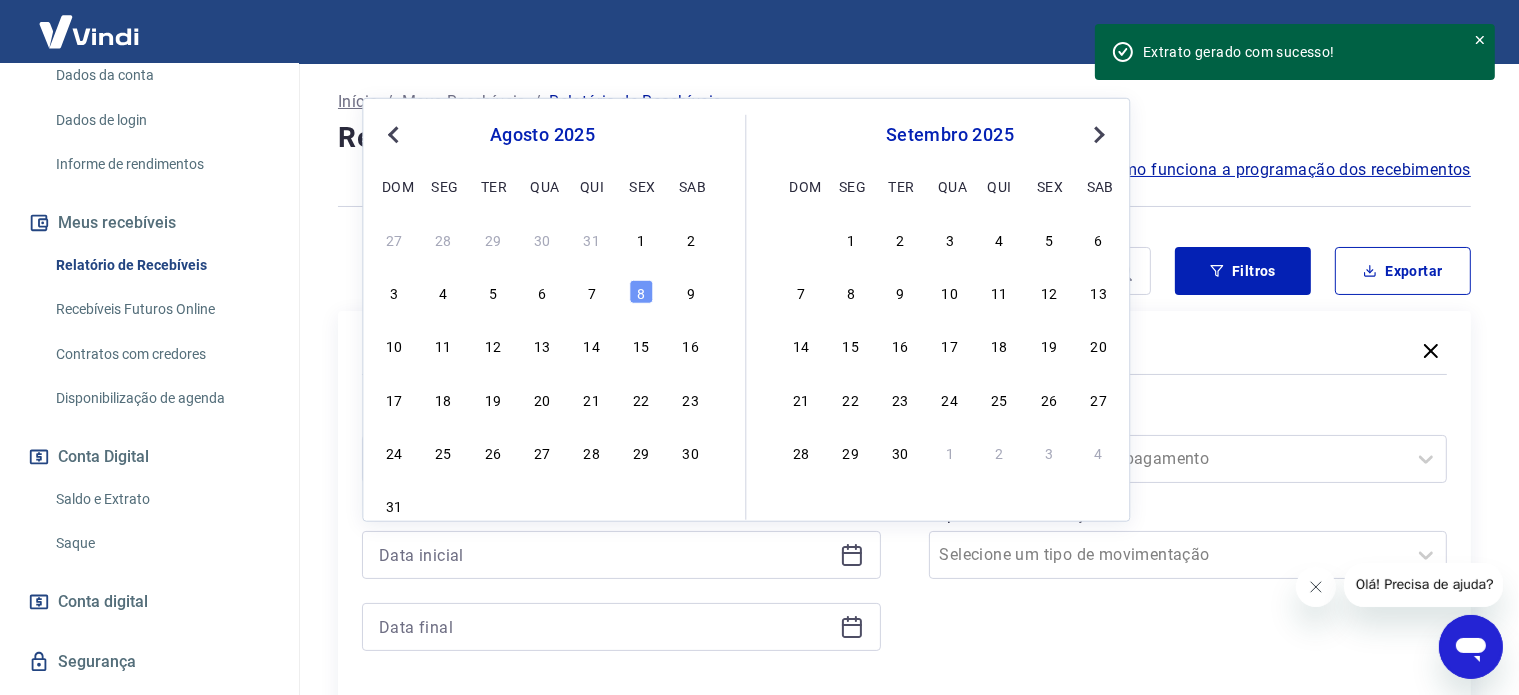 click on "Previous Month" at bounding box center (393, 135) 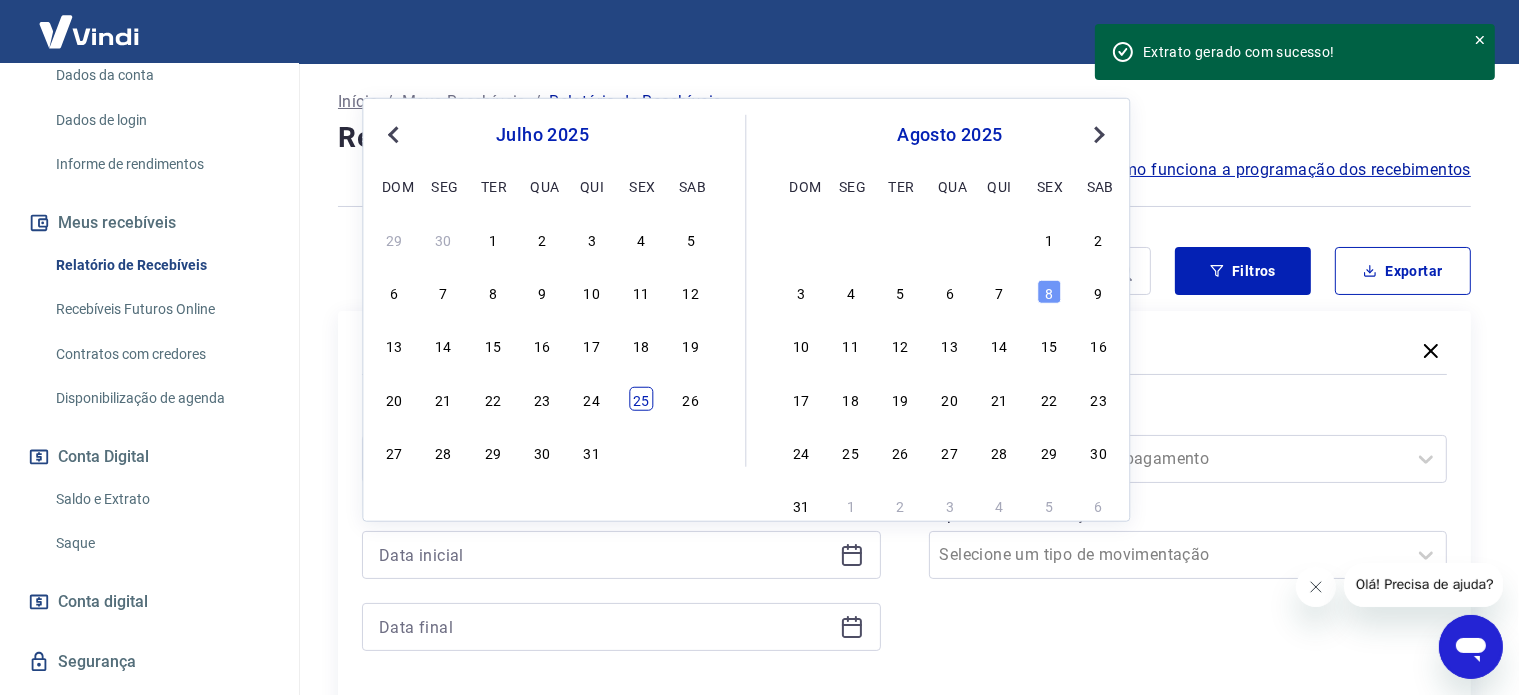 click on "25" at bounding box center (641, 399) 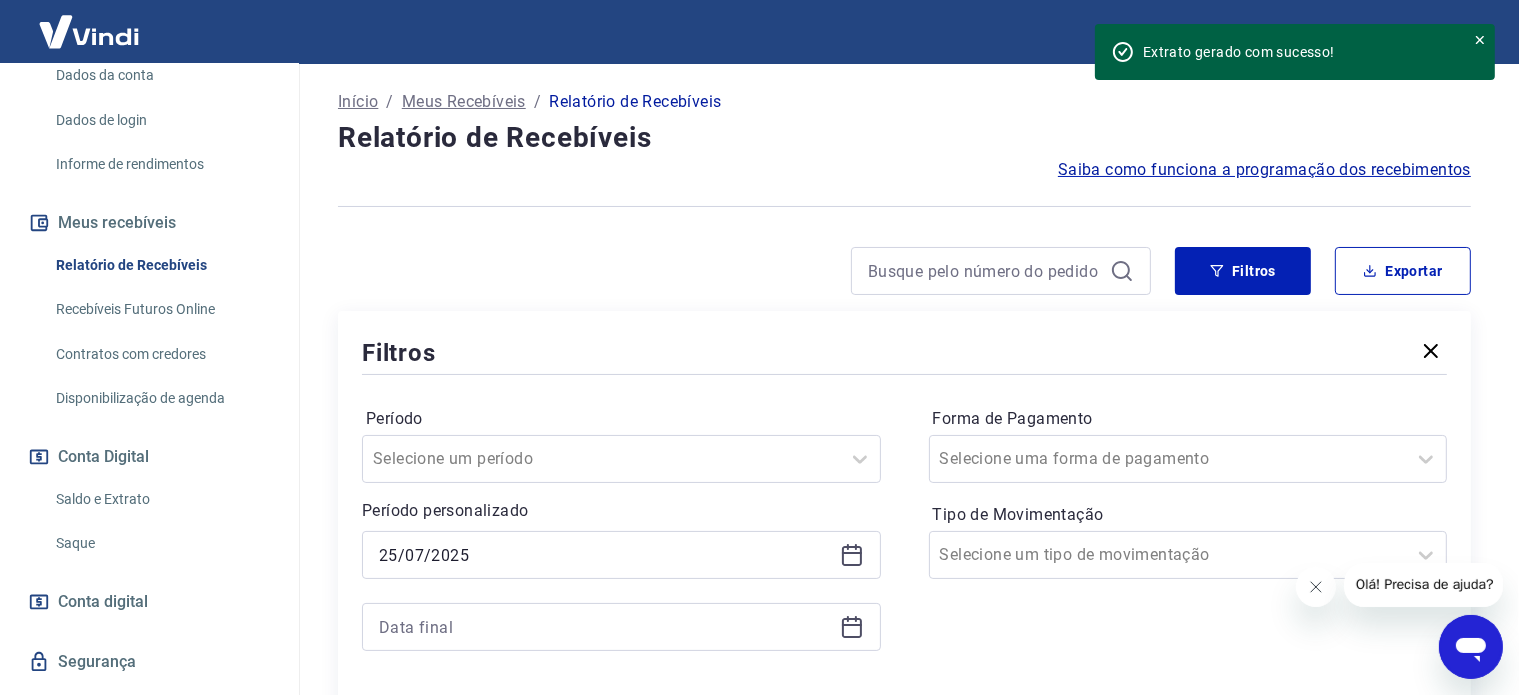 click 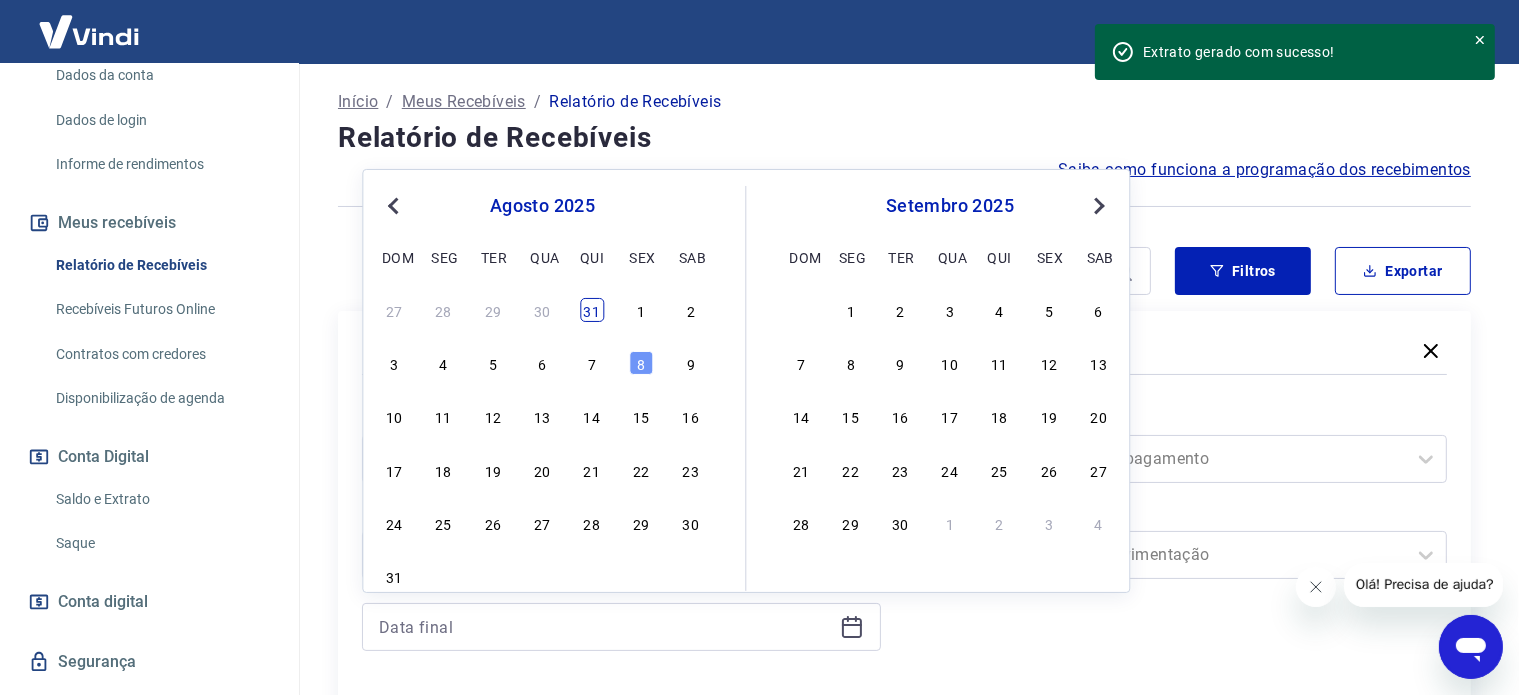 click on "31" at bounding box center [592, 310] 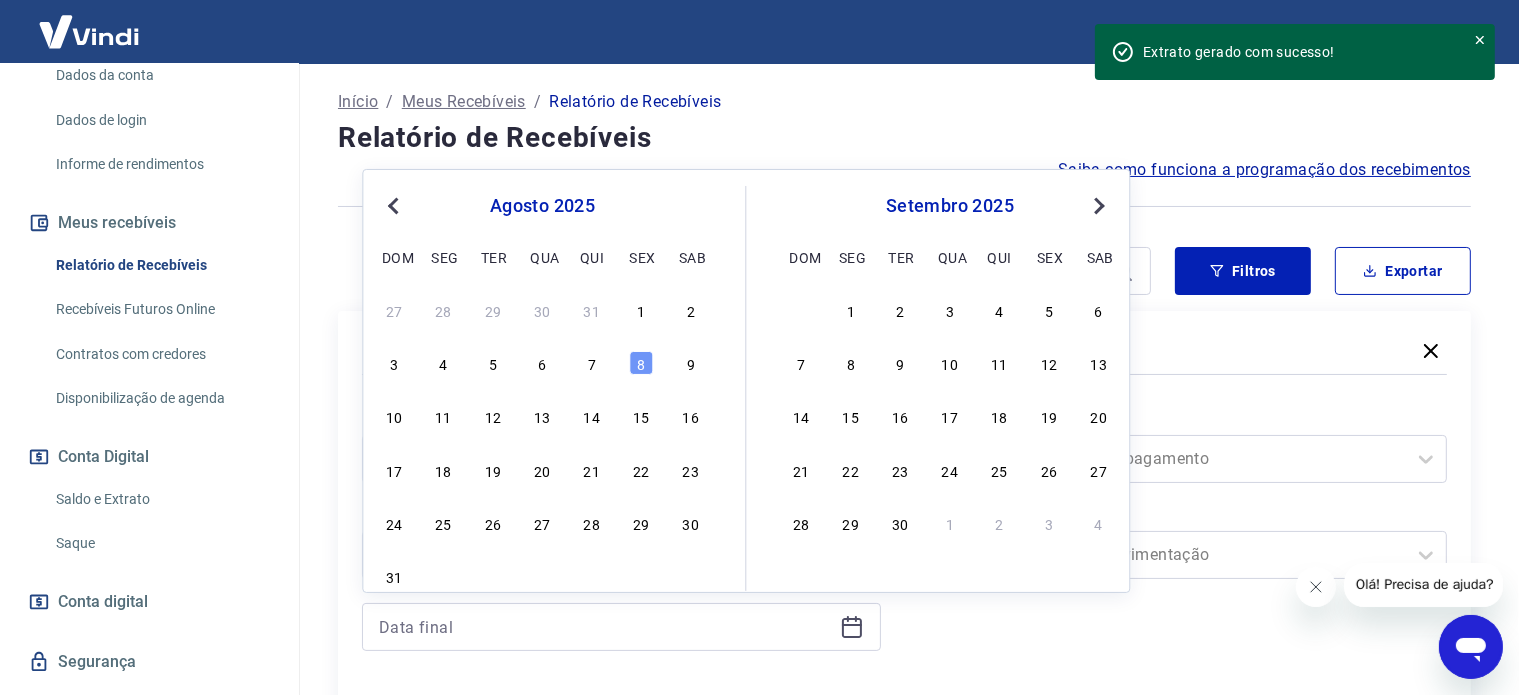 type on "31/07/2025" 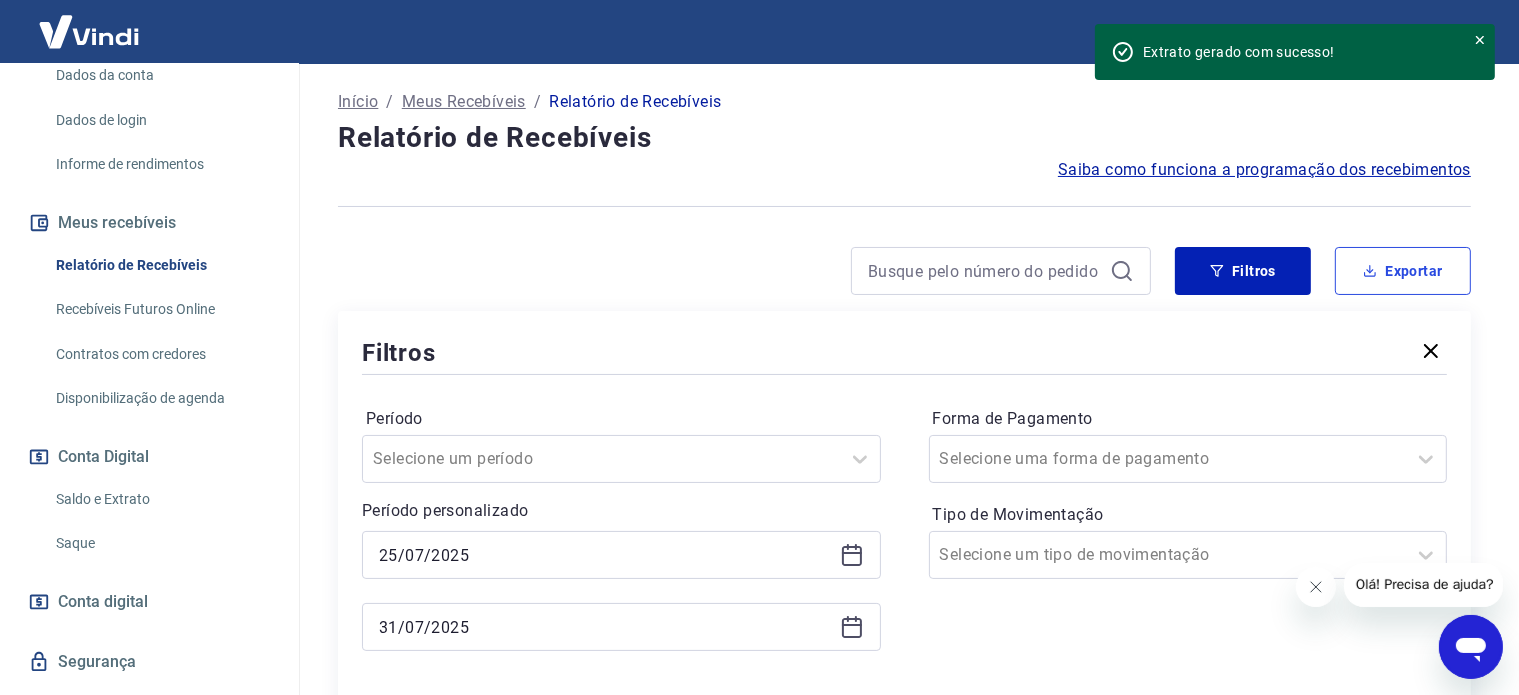 click 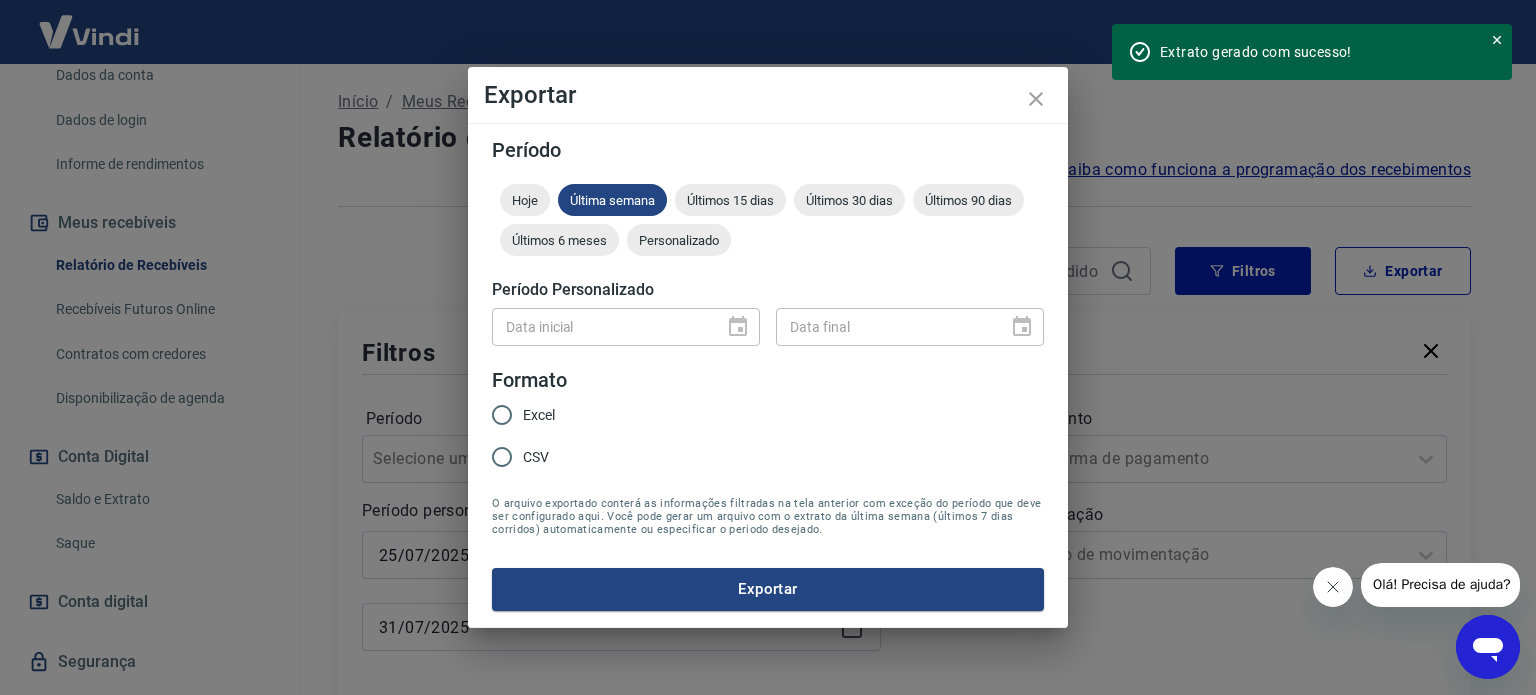 click on "Excel" at bounding box center [502, 415] 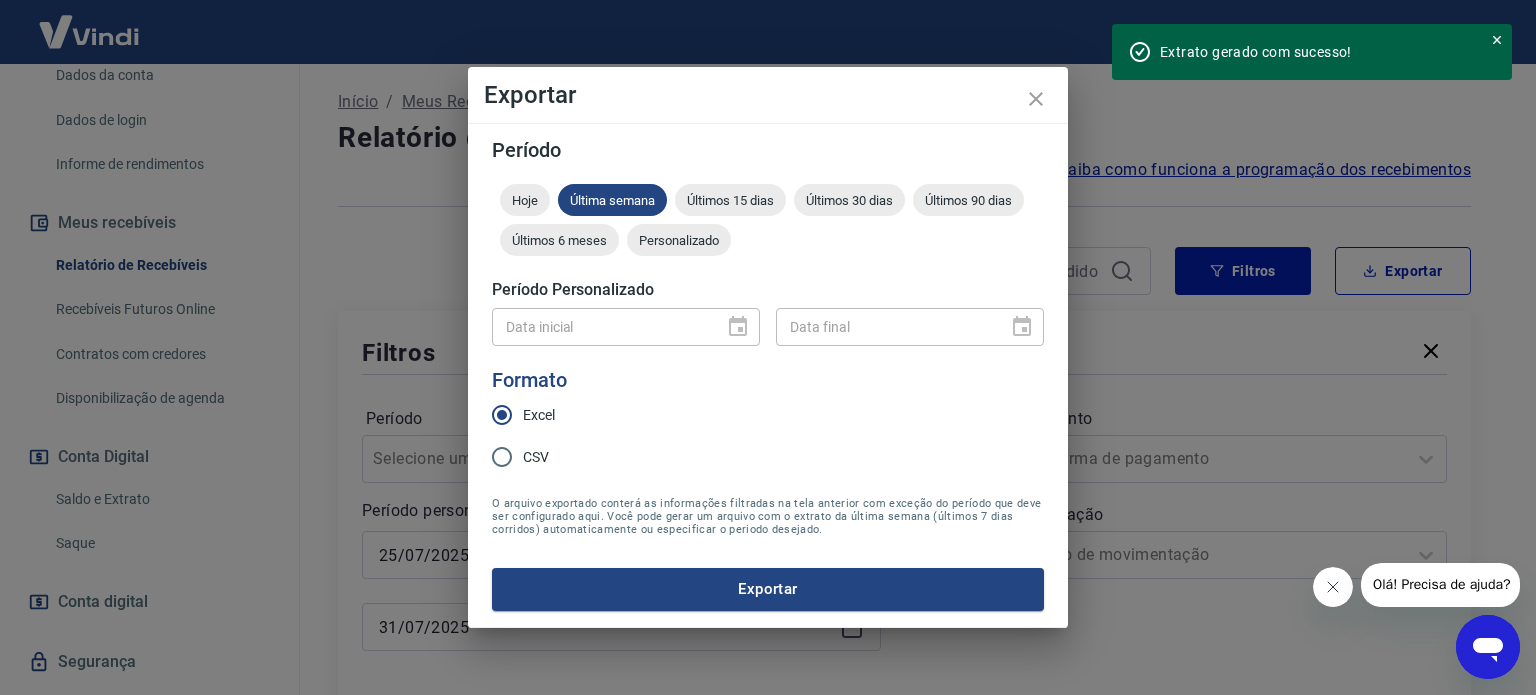 click on "Data inicial" at bounding box center (626, 326) 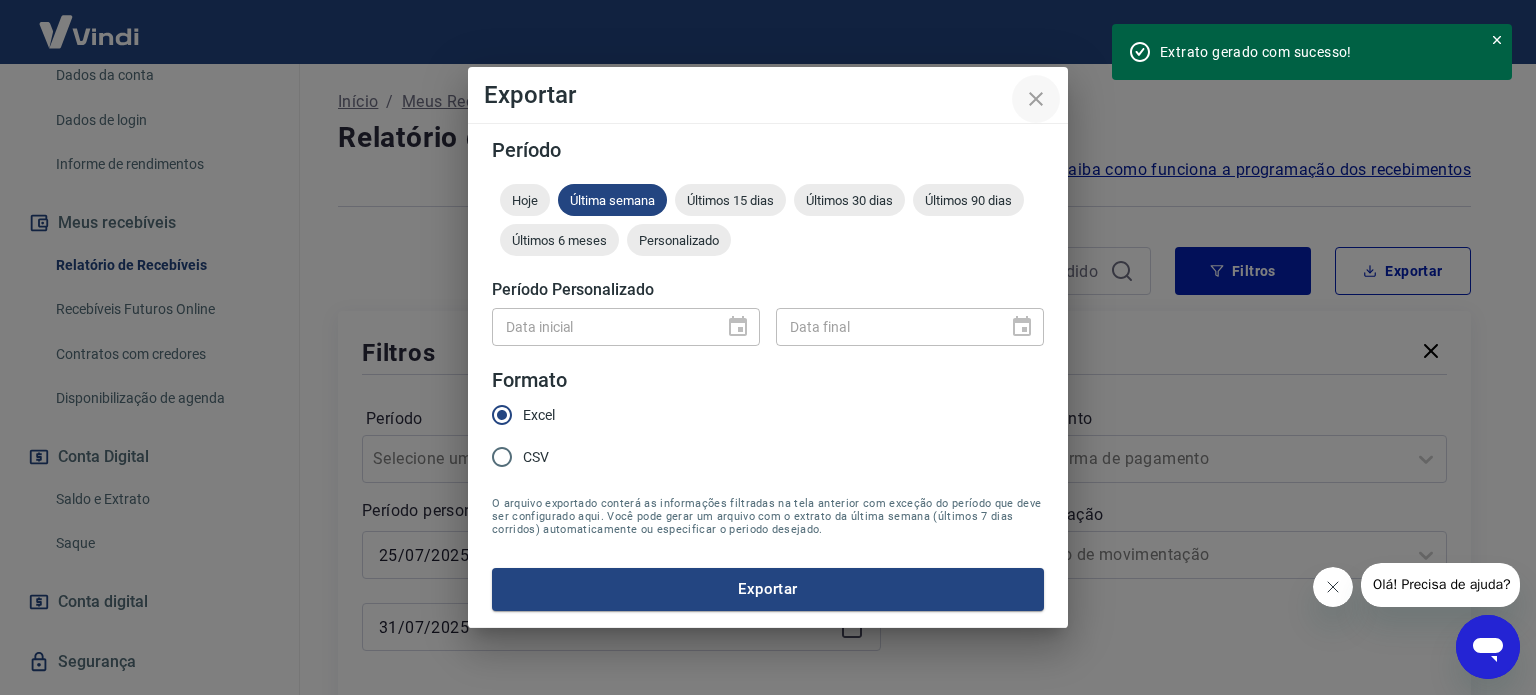 click 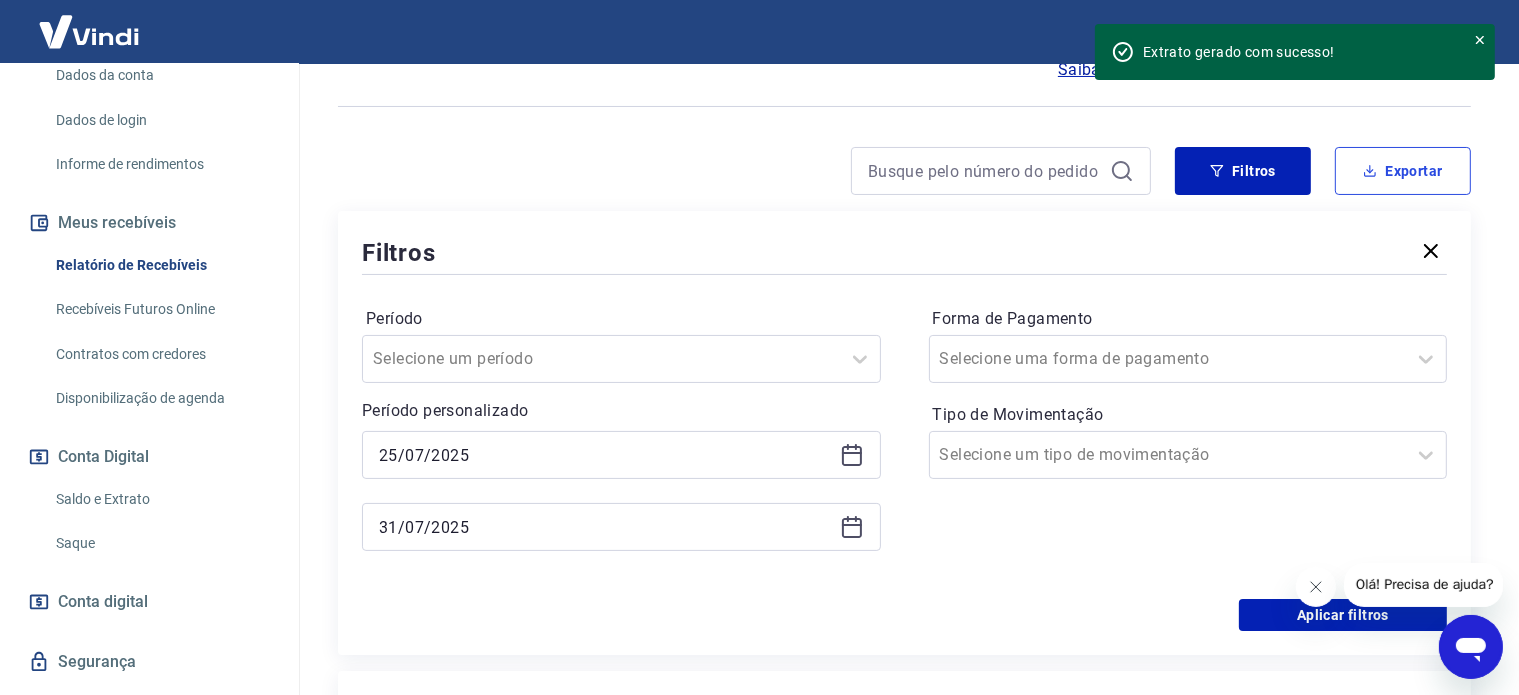 scroll, scrollTop: 400, scrollLeft: 0, axis: vertical 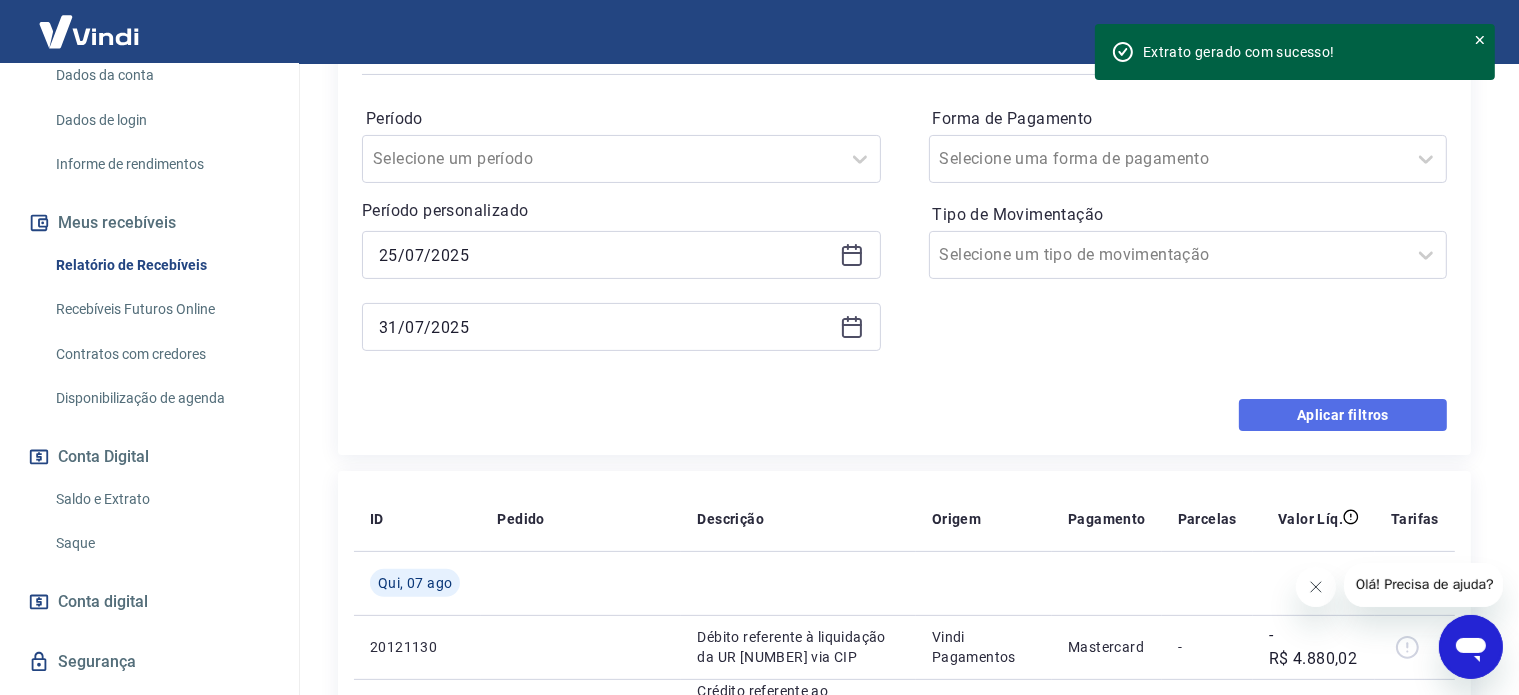 click on "Aplicar filtros" at bounding box center [1343, 415] 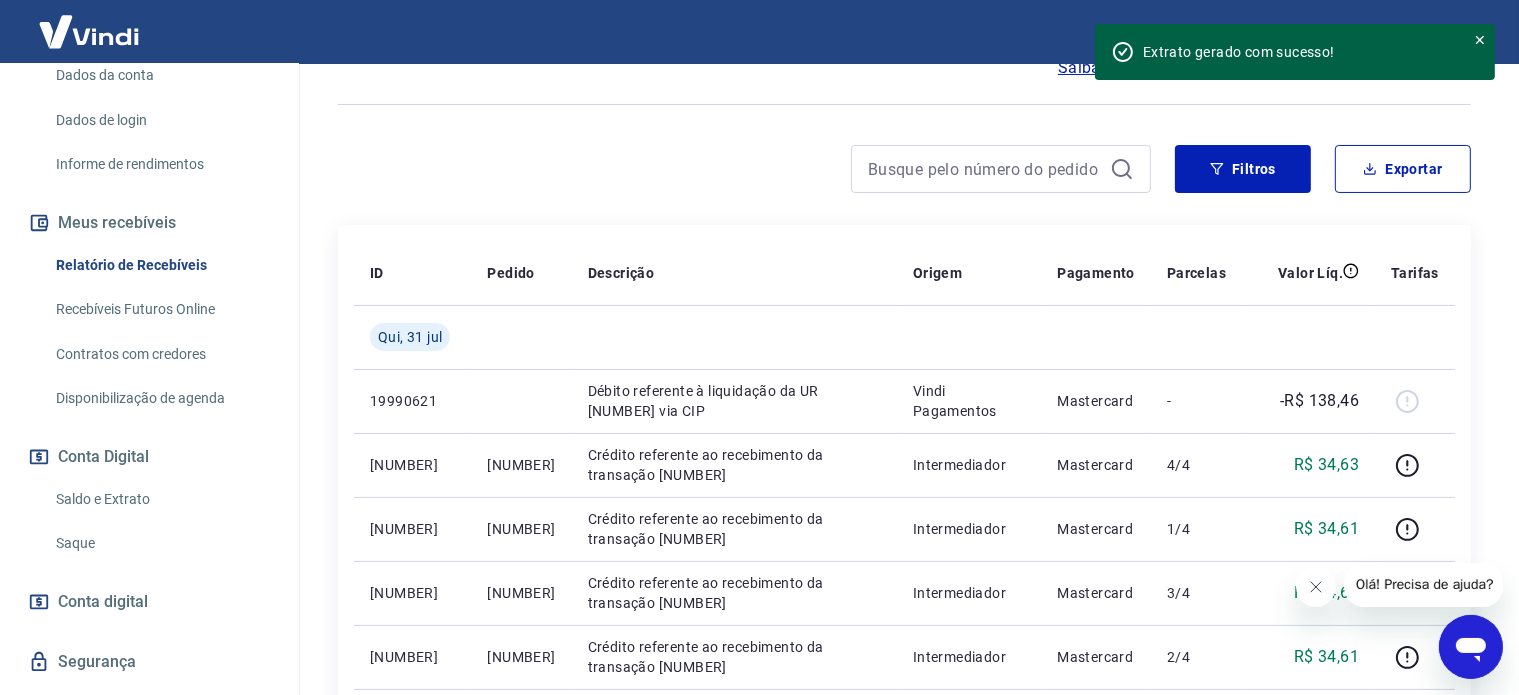 scroll, scrollTop: 0, scrollLeft: 0, axis: both 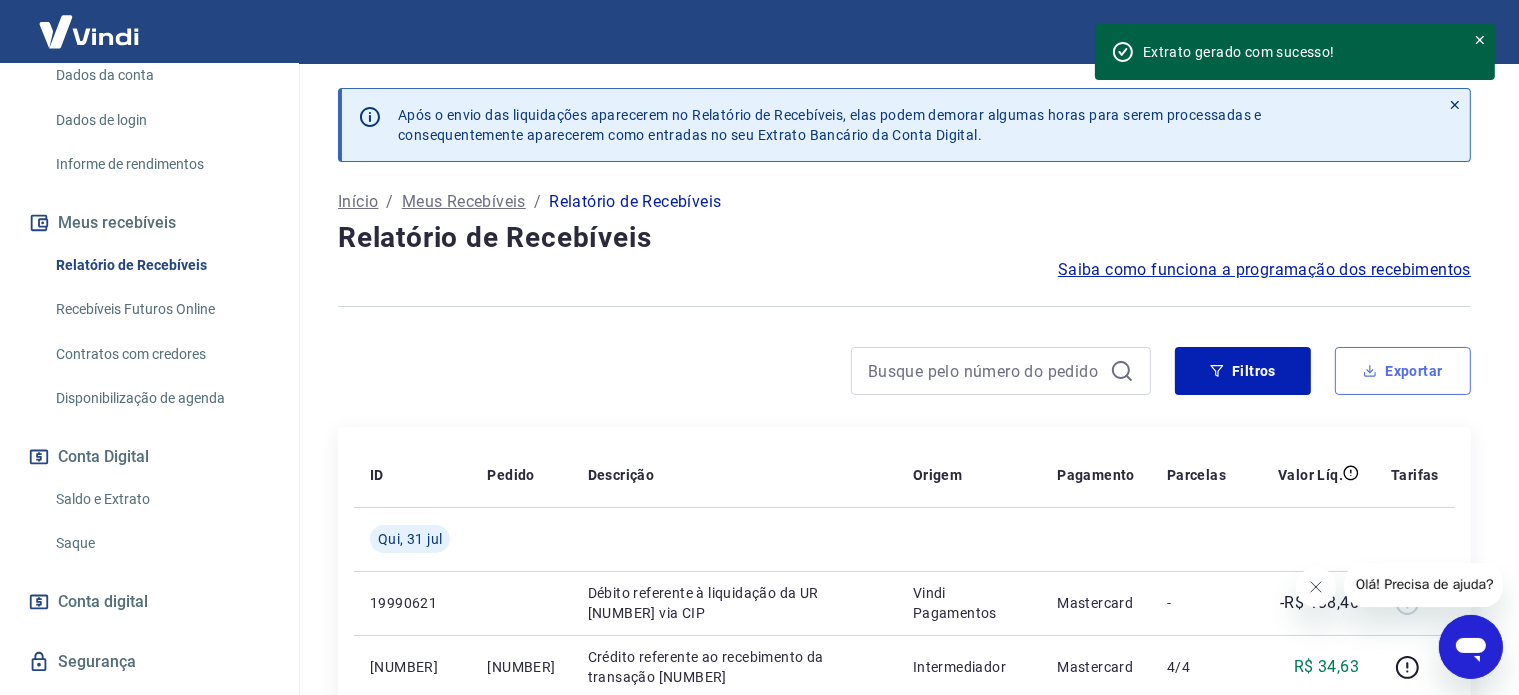 click on "Exportar" at bounding box center (1403, 371) 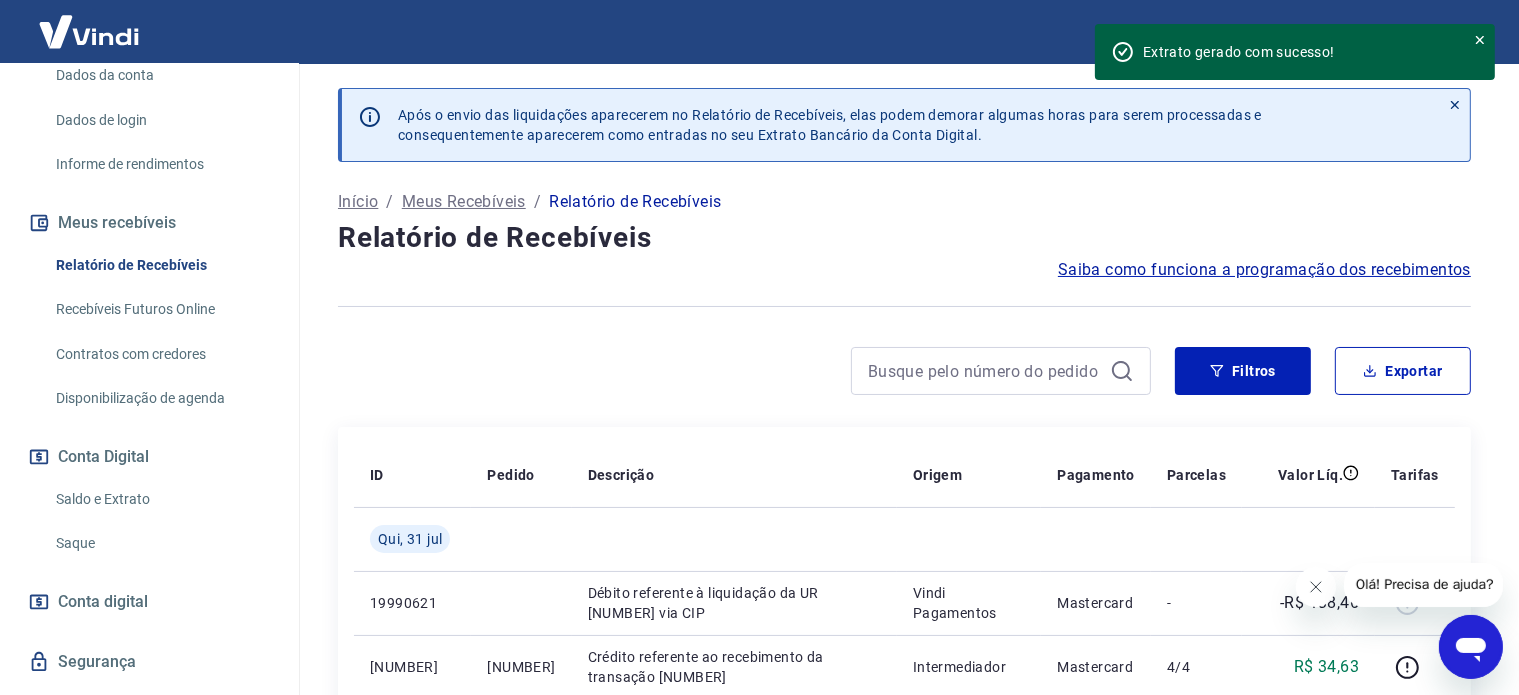 type on "25/07/2025" 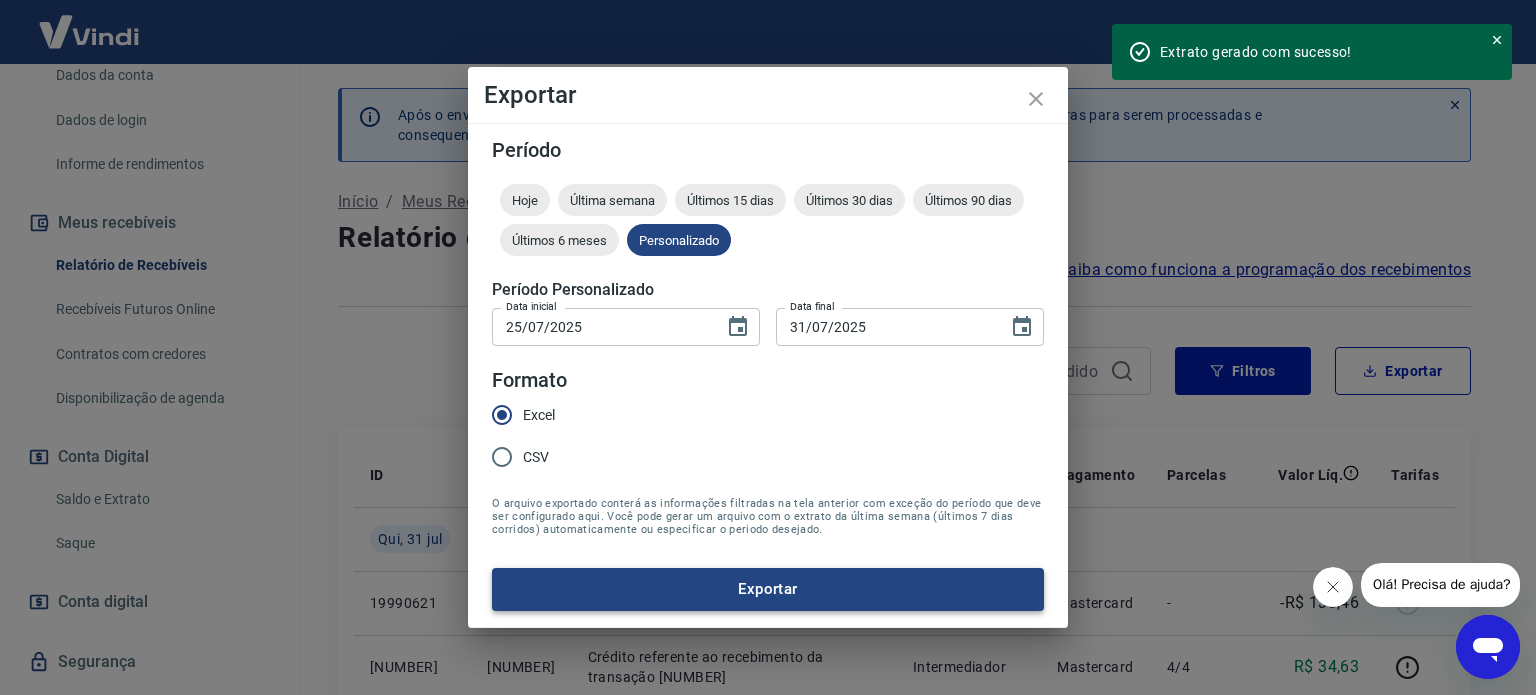 click on "Exportar" at bounding box center [768, 589] 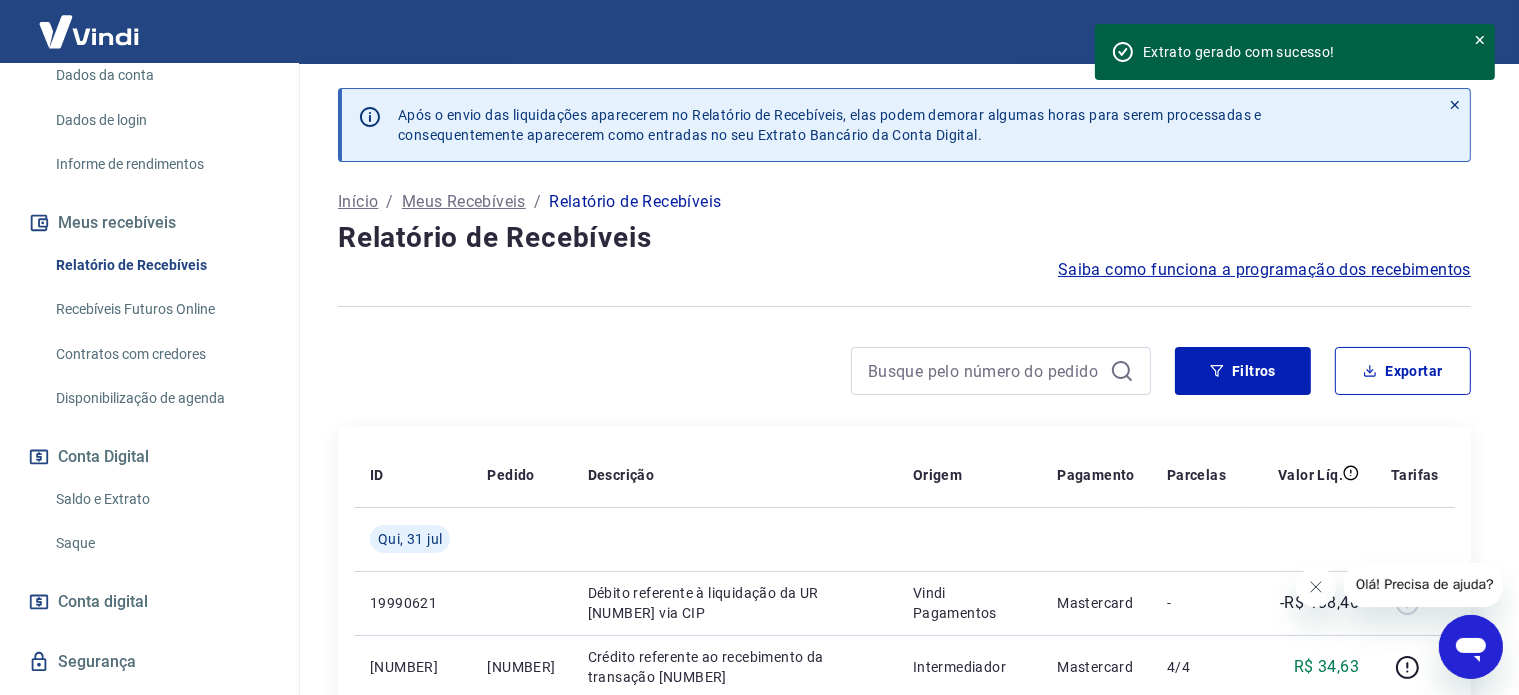 click on "Filtros Exportar" at bounding box center [904, 379] 